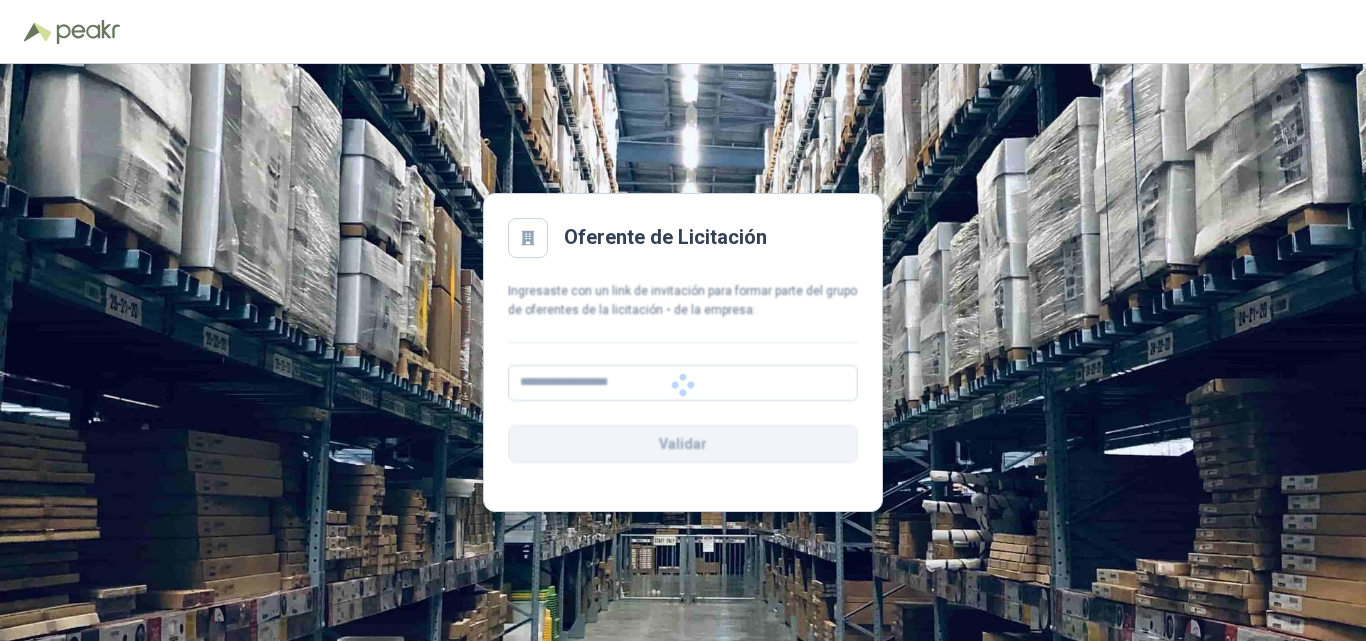 scroll, scrollTop: 0, scrollLeft: 0, axis: both 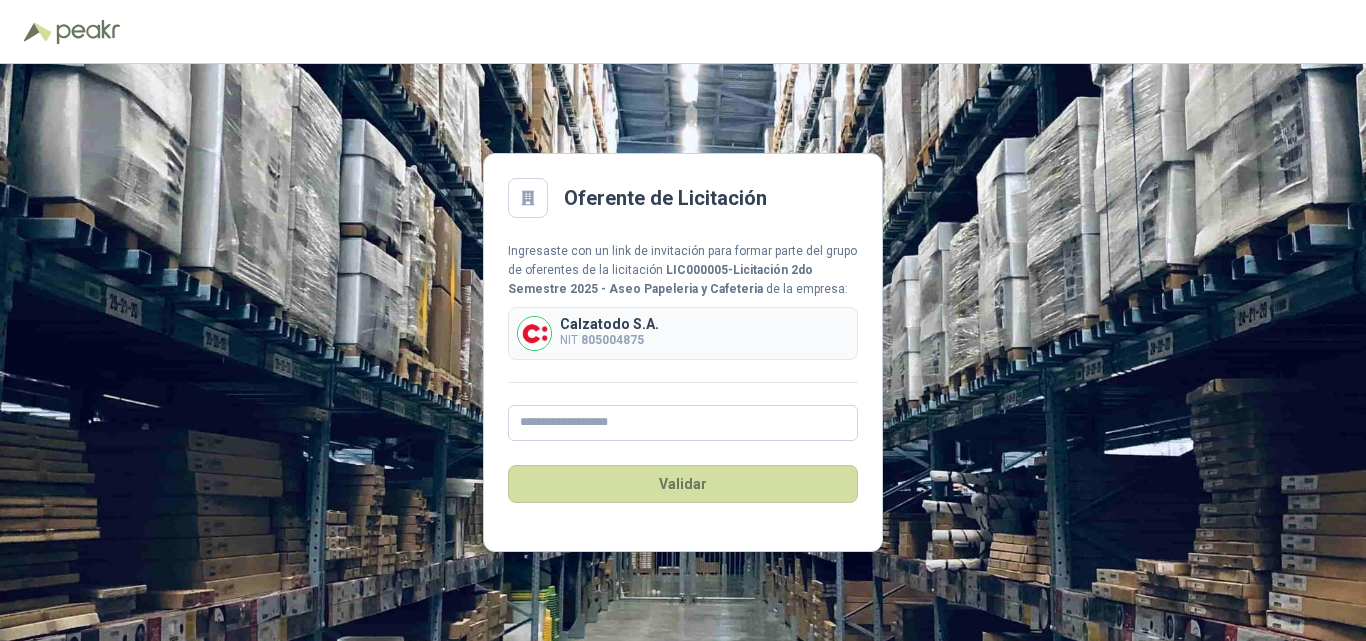 click on "Calzatodo S.A. NIT   805004875" at bounding box center [683, 333] 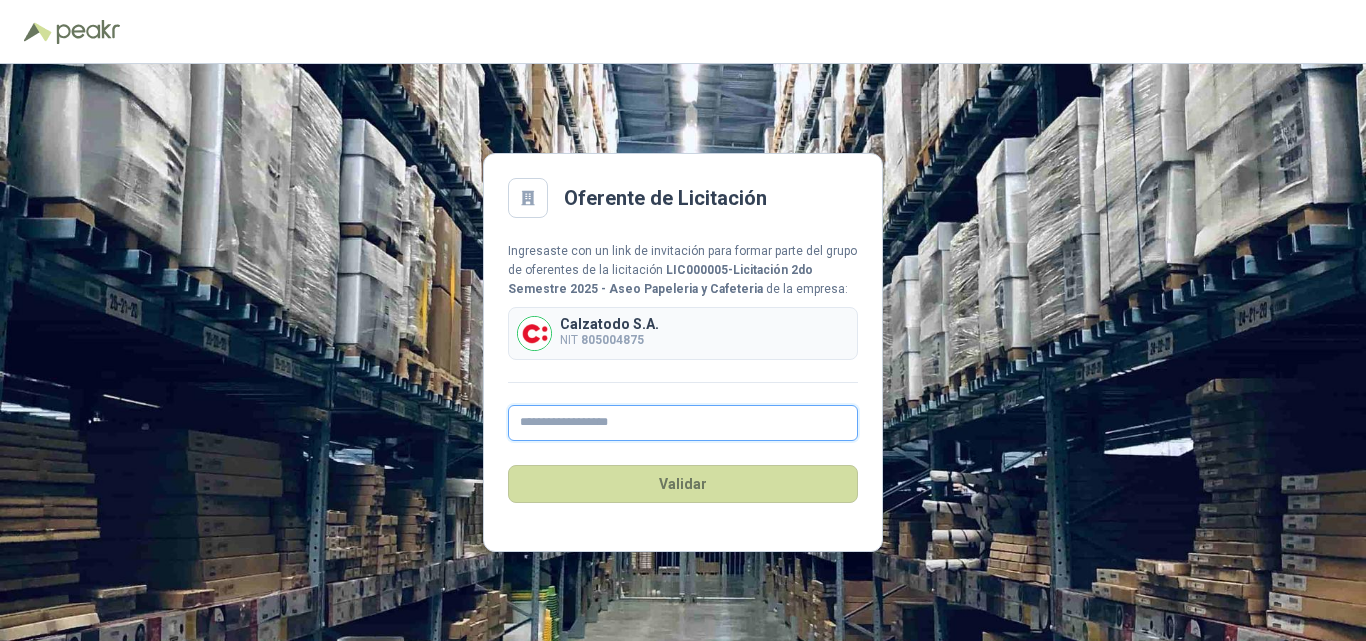 click at bounding box center (683, 423) 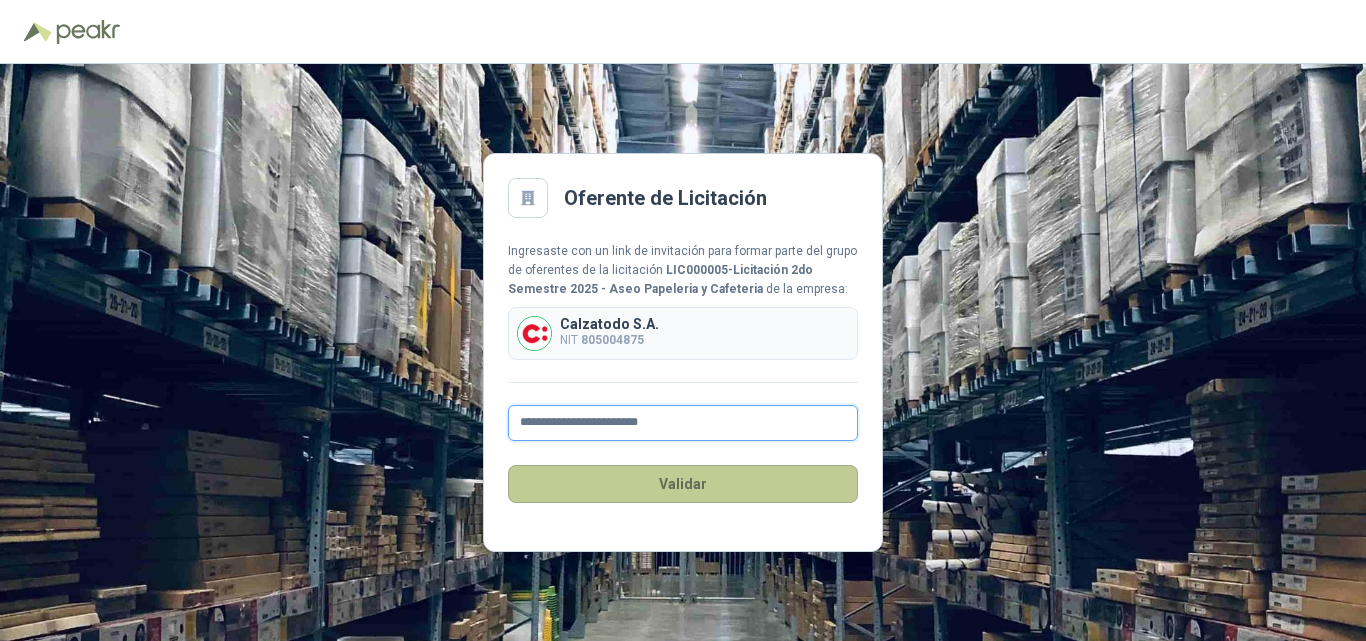 type on "**********" 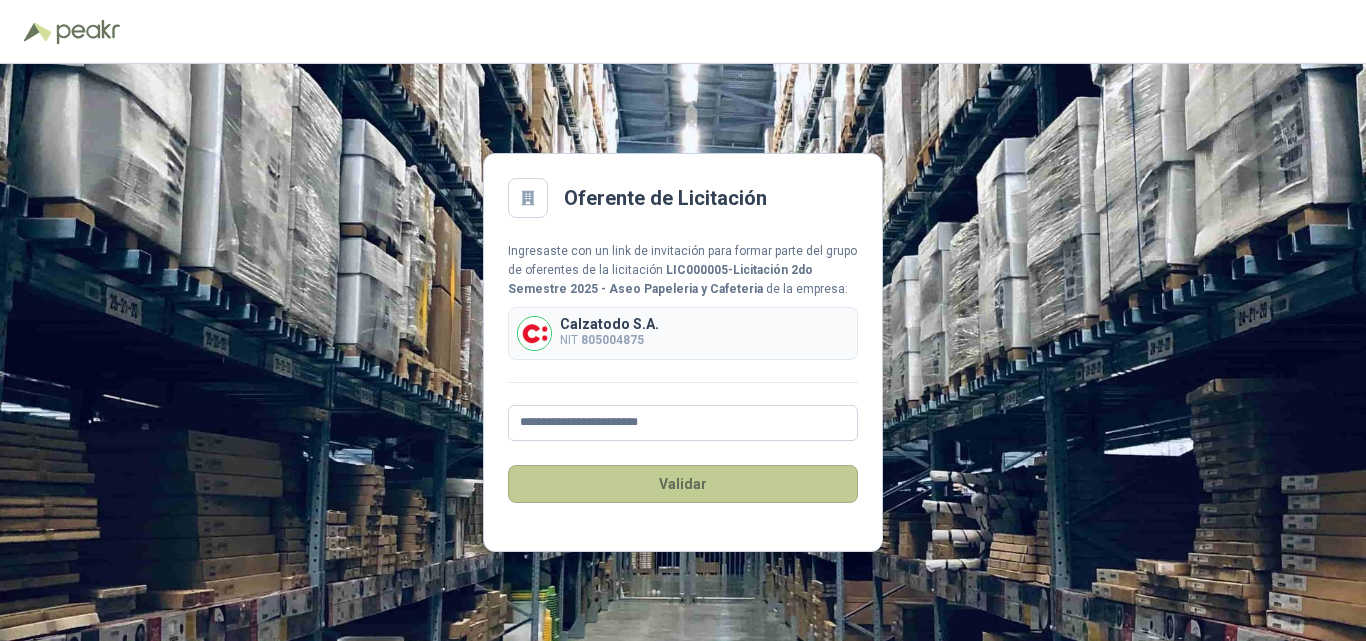 click on "Validar" at bounding box center (683, 484) 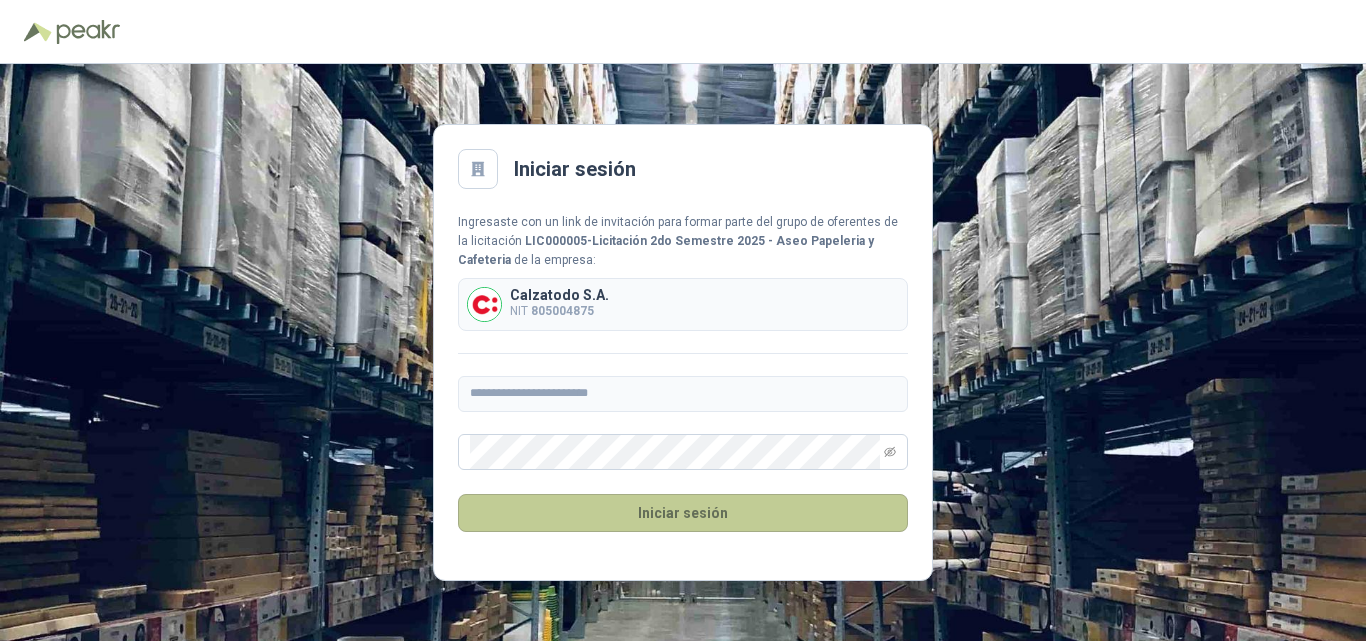 click on "Iniciar sesión" at bounding box center (683, 513) 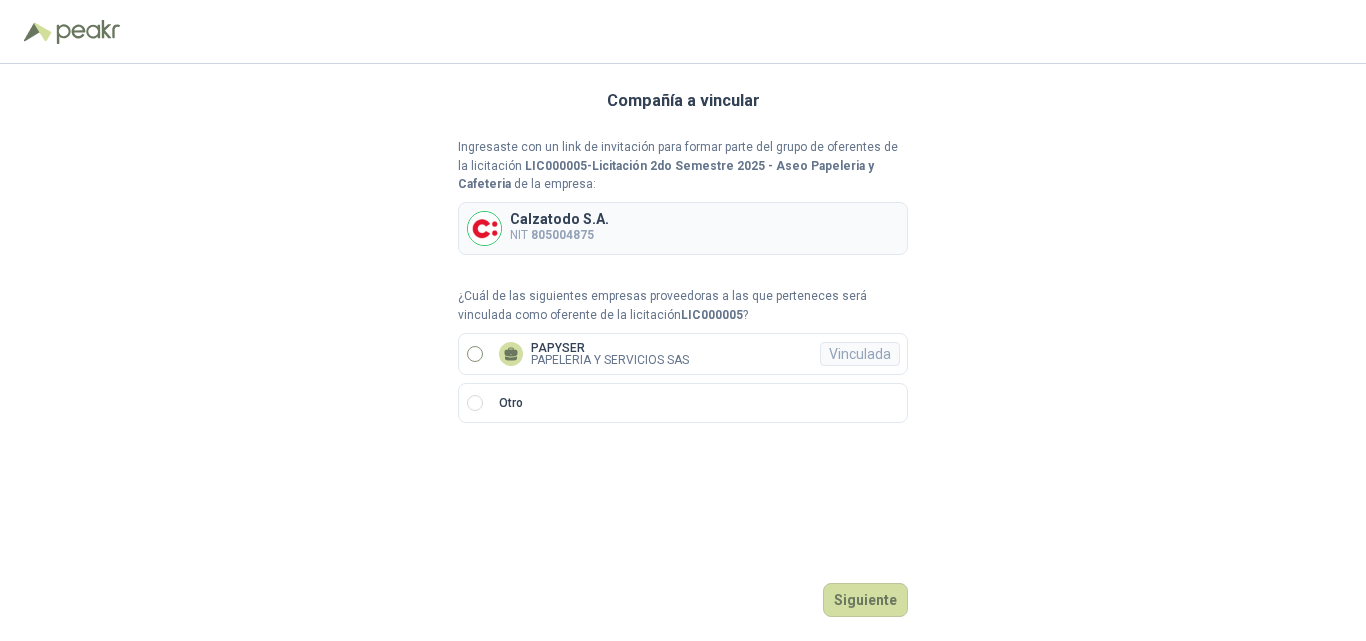 click on "PAPELERIA Y SERVICIOS SAS" at bounding box center [610, 360] 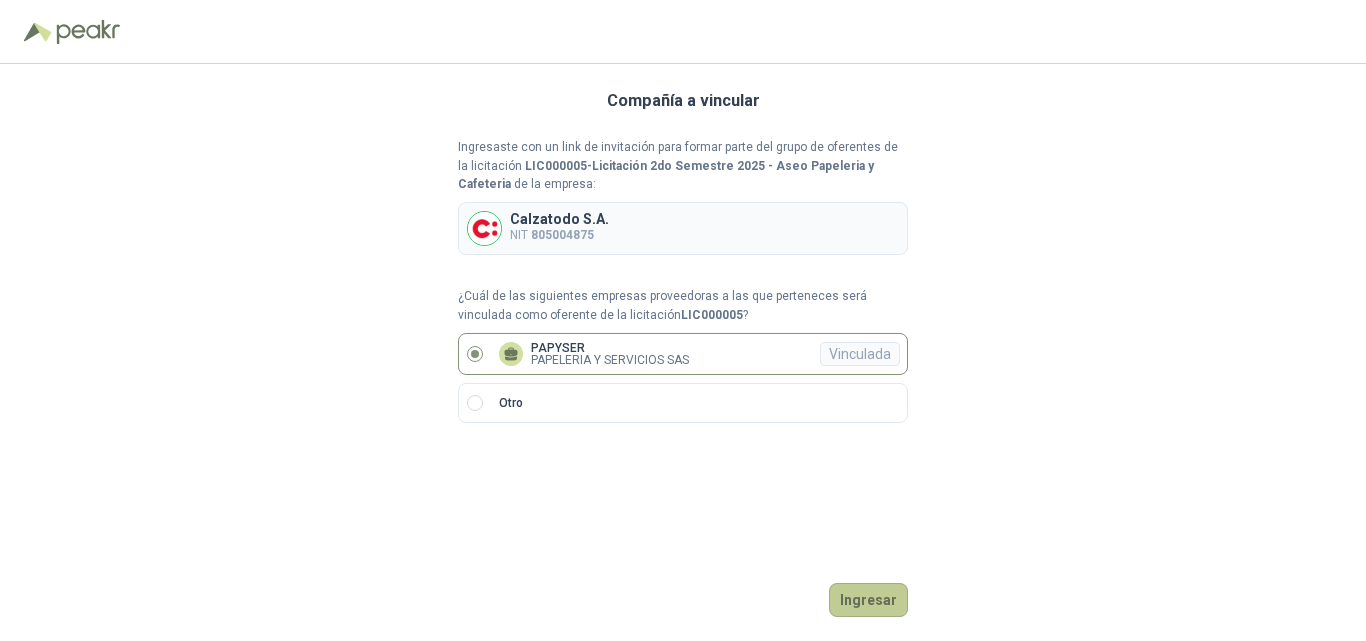 click on "Ingresar" at bounding box center [868, 600] 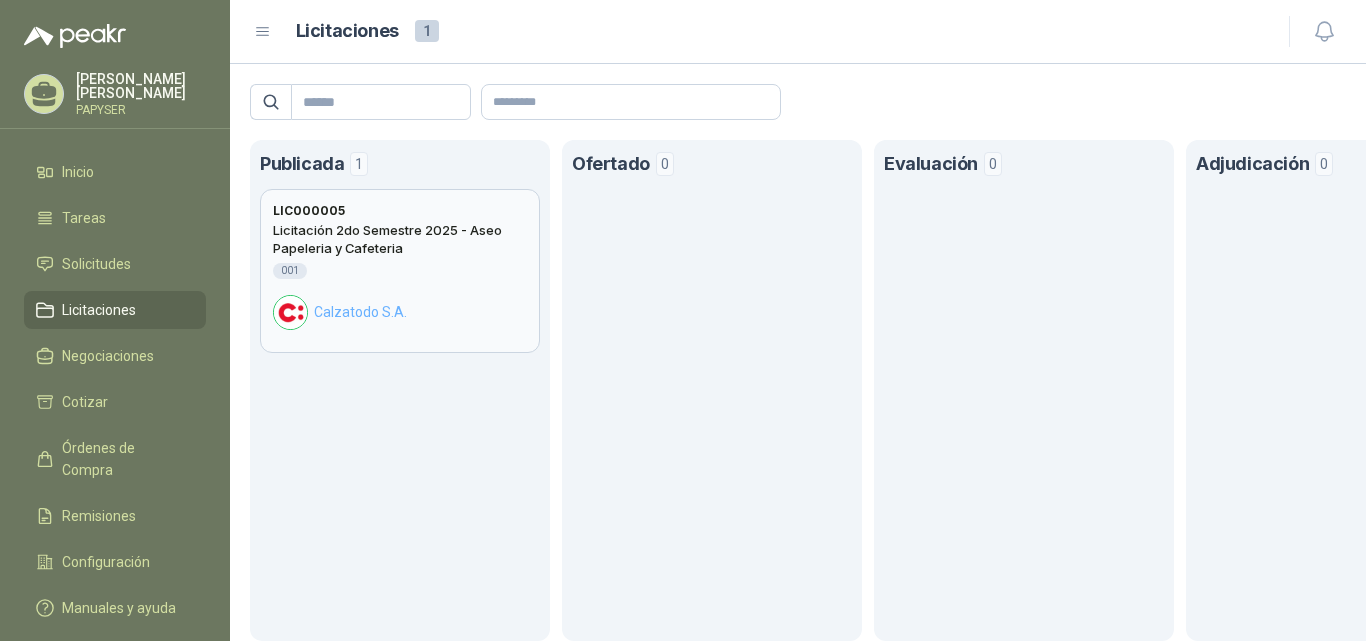 click on "Licitación 2do Semestre 2025 - Aseo Papeleria y Cafeteria" at bounding box center [400, 239] 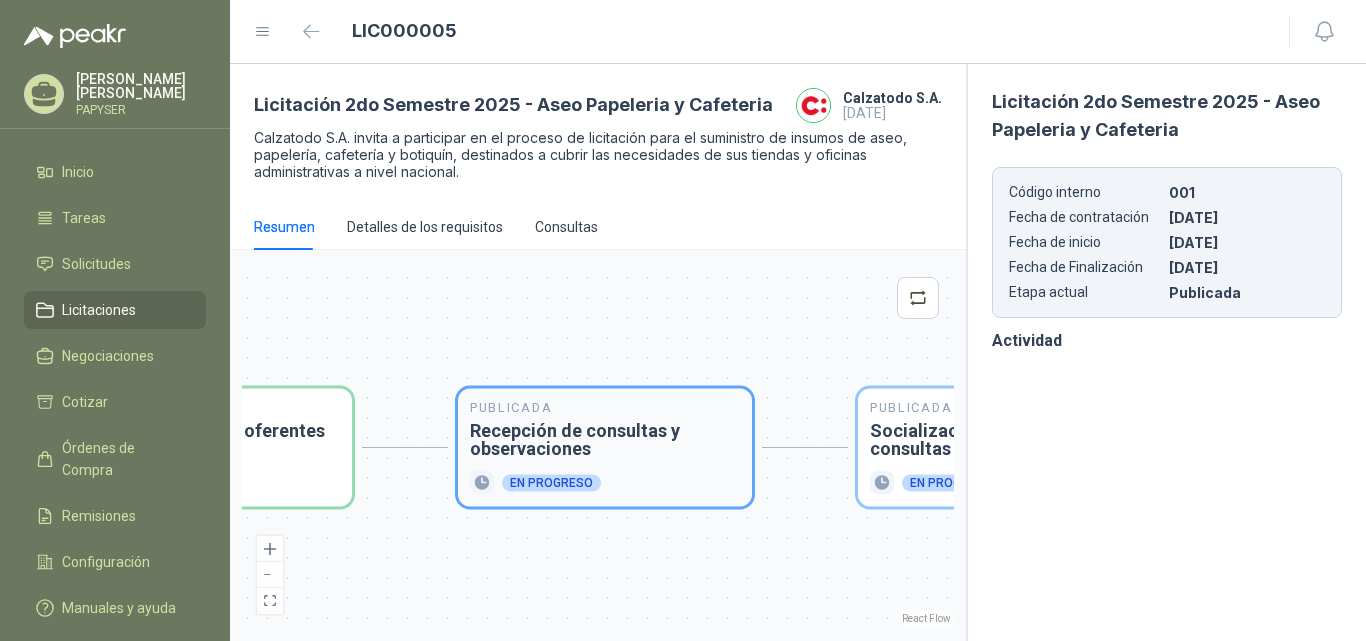 drag, startPoint x: 304, startPoint y: 448, endPoint x: 466, endPoint y: 434, distance: 162.6038 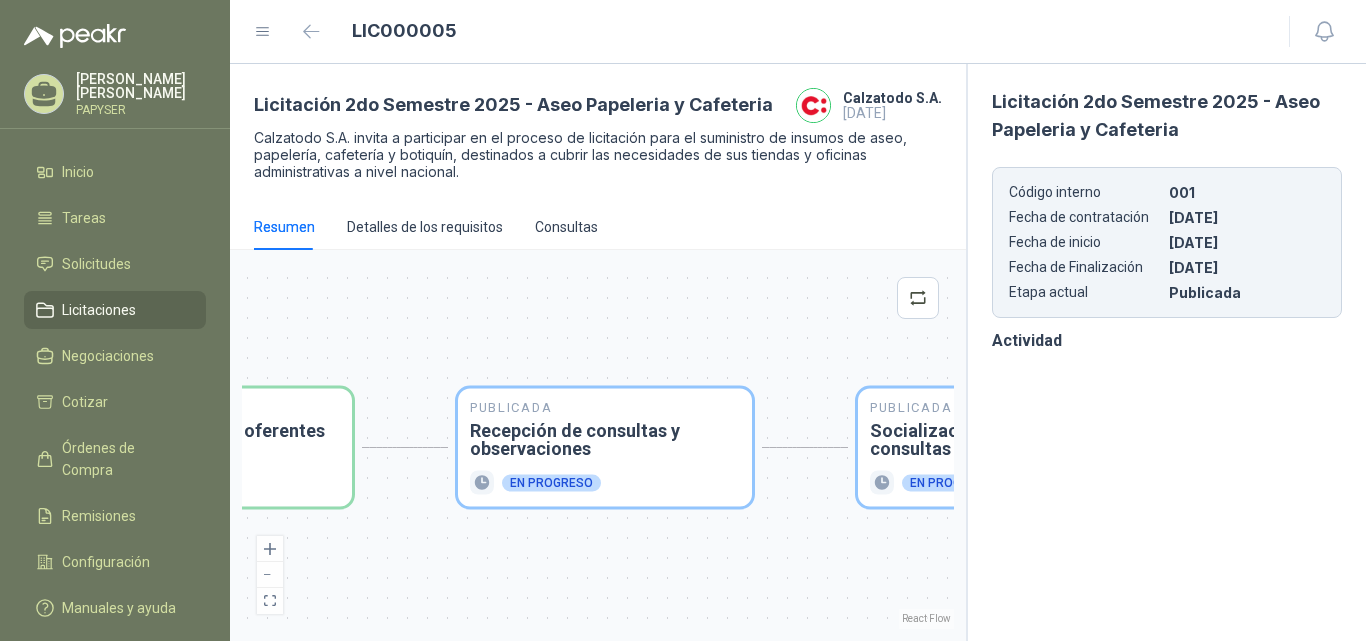 click on "Licitaciones" at bounding box center (115, 310) 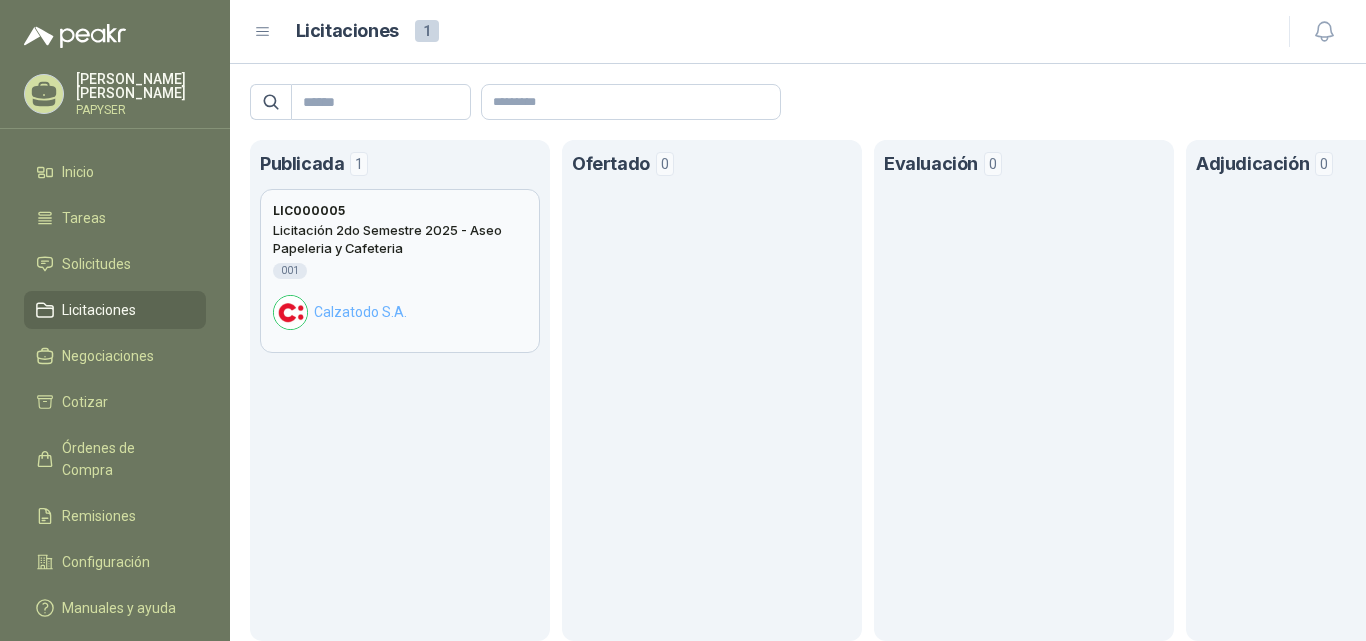 click on "Licitación 2do Semestre 2025 - Aseo Papeleria y Cafeteria" at bounding box center [400, 239] 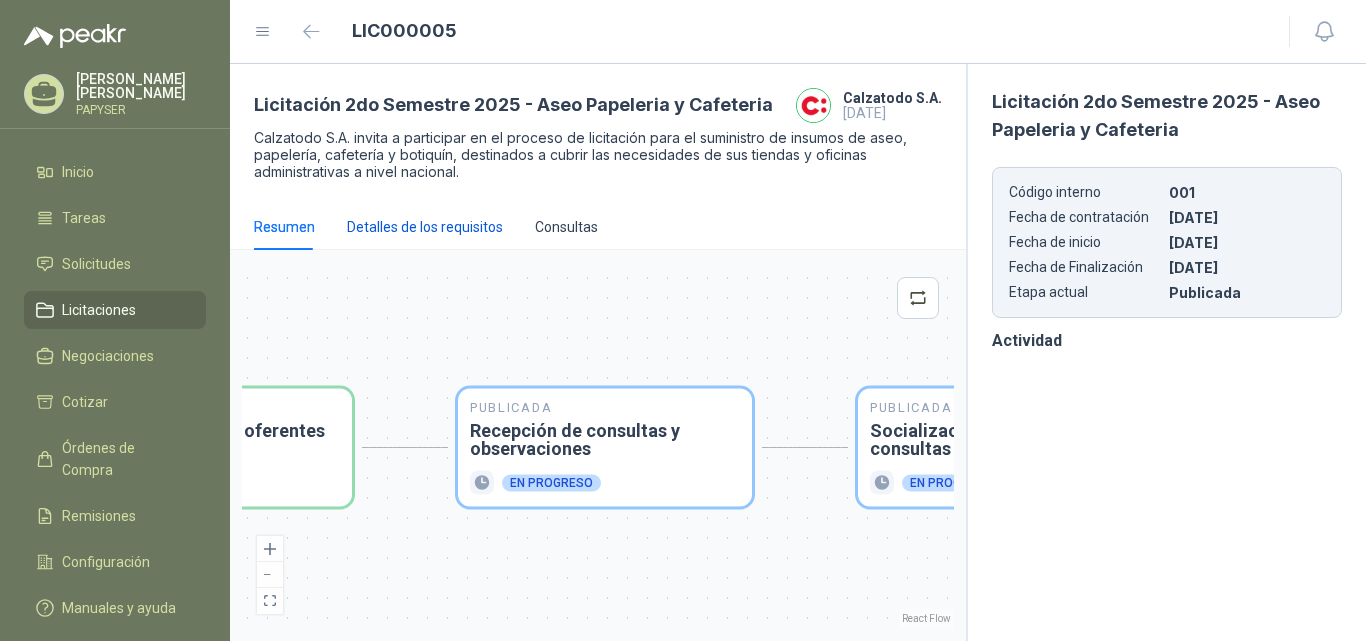 click on "Detalles de los requisitos" at bounding box center (425, 227) 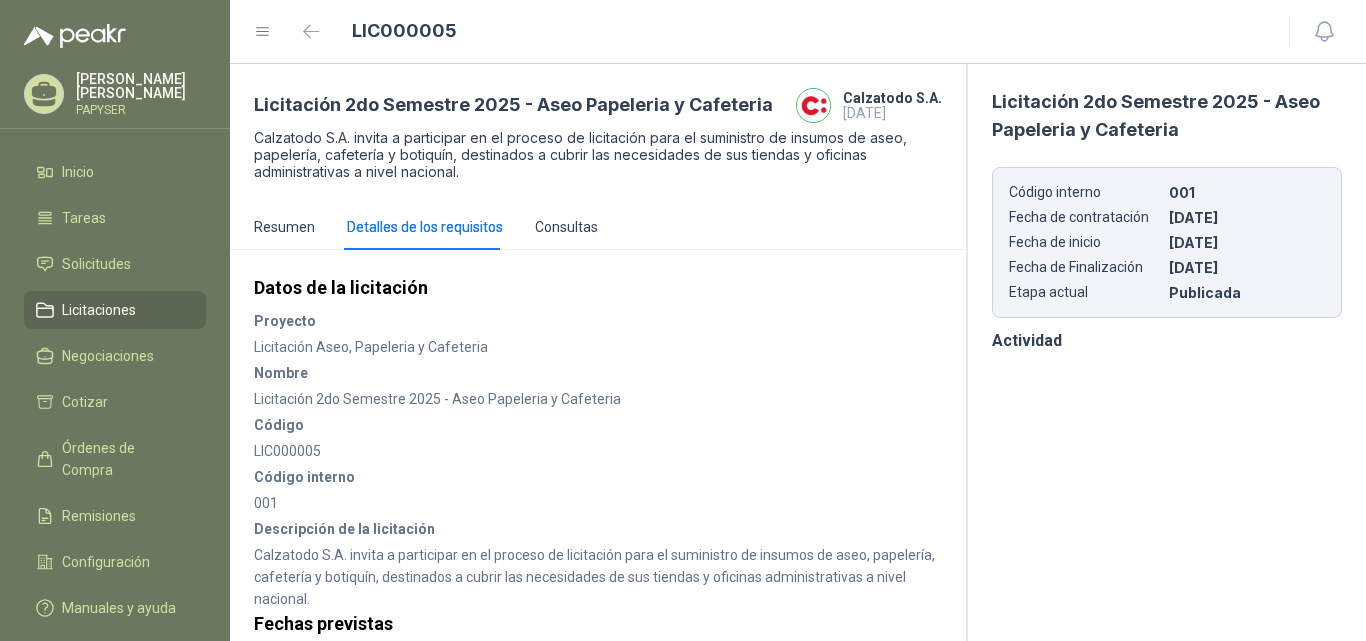 click on "Resumen Detalles de los requisitos Consultas" at bounding box center (426, 227) 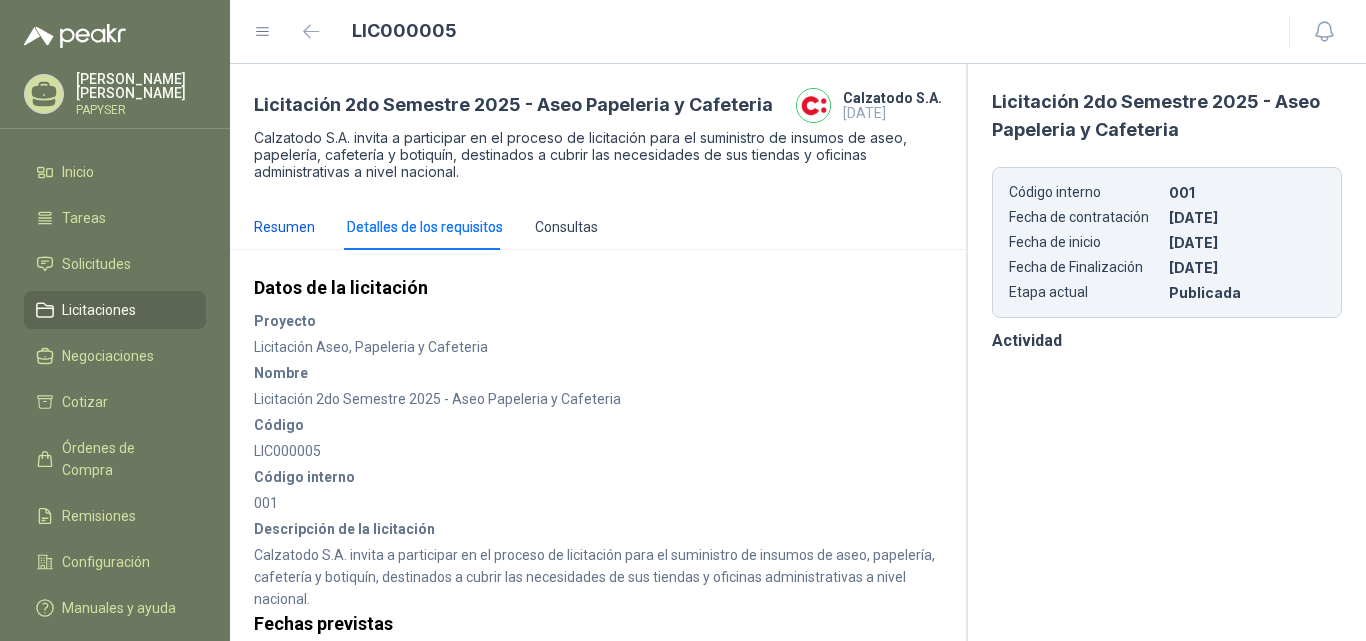click on "Resumen" at bounding box center [284, 227] 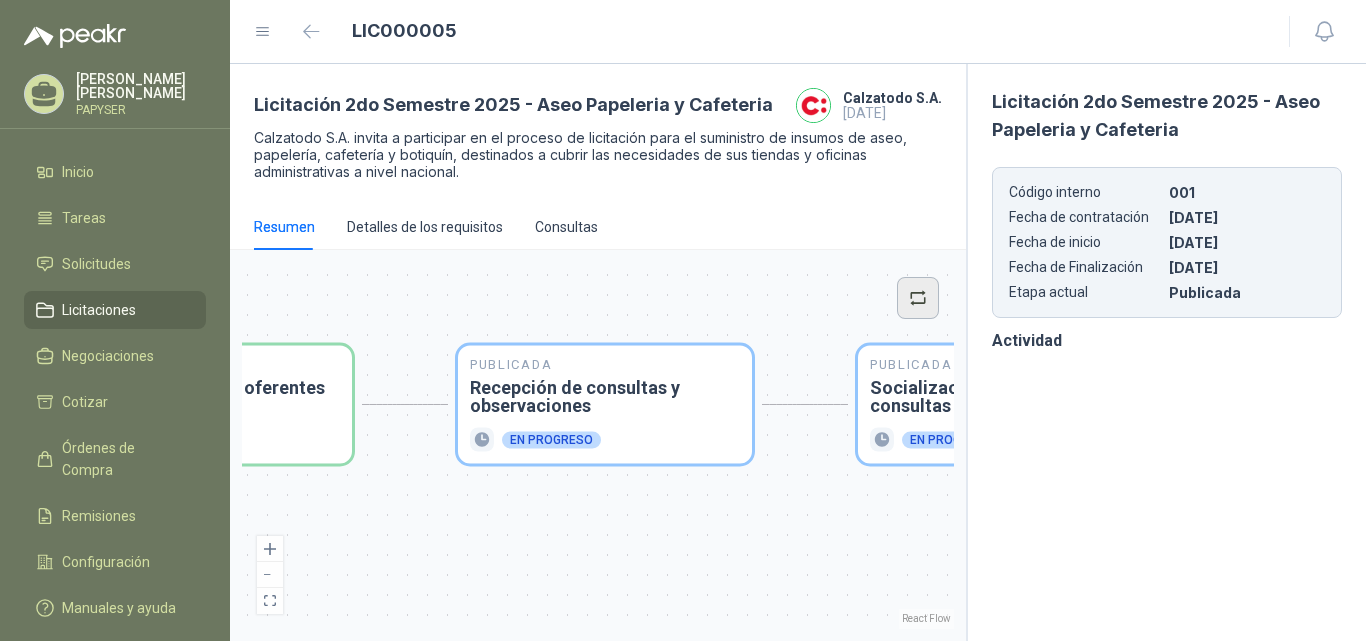 click at bounding box center [918, 298] 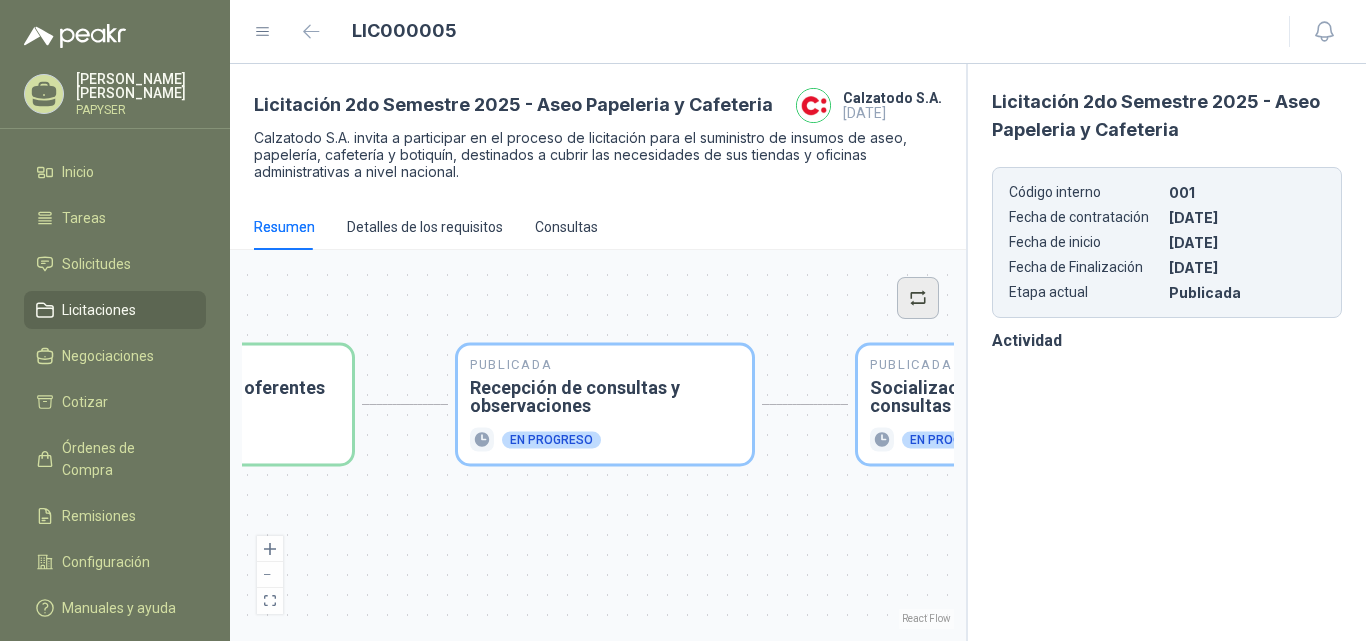 click at bounding box center (918, 298) 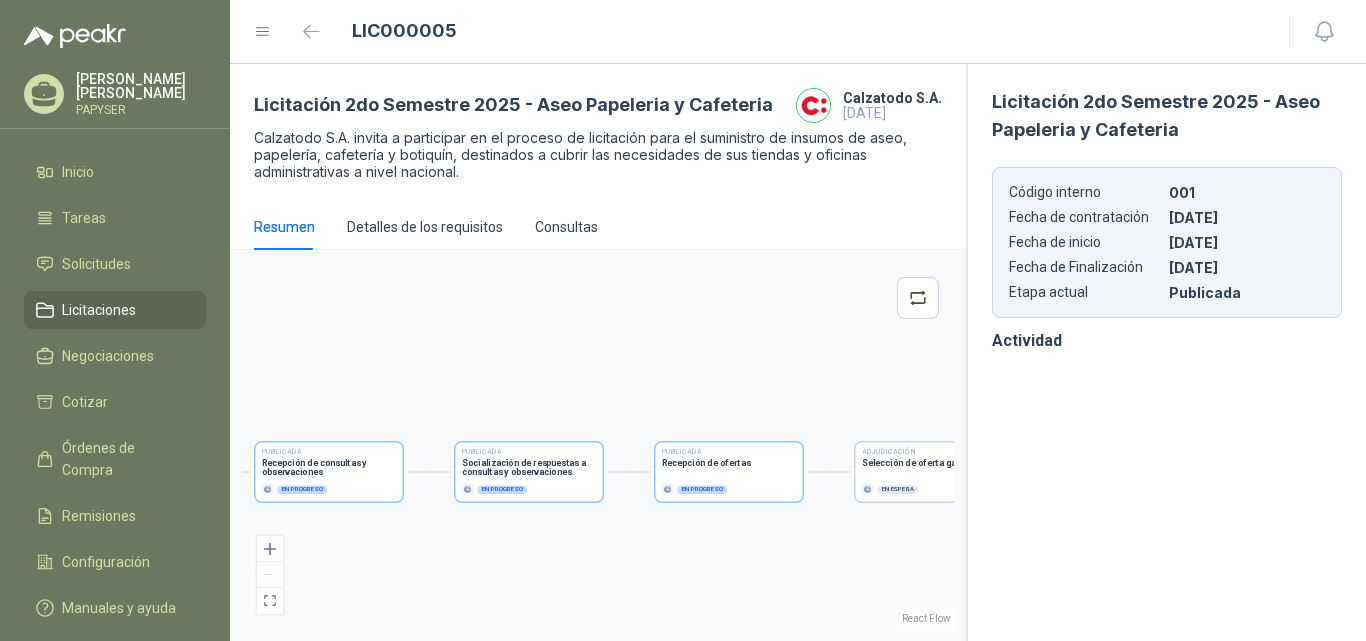 drag, startPoint x: 691, startPoint y: 511, endPoint x: 470, endPoint y: 510, distance: 221.00226 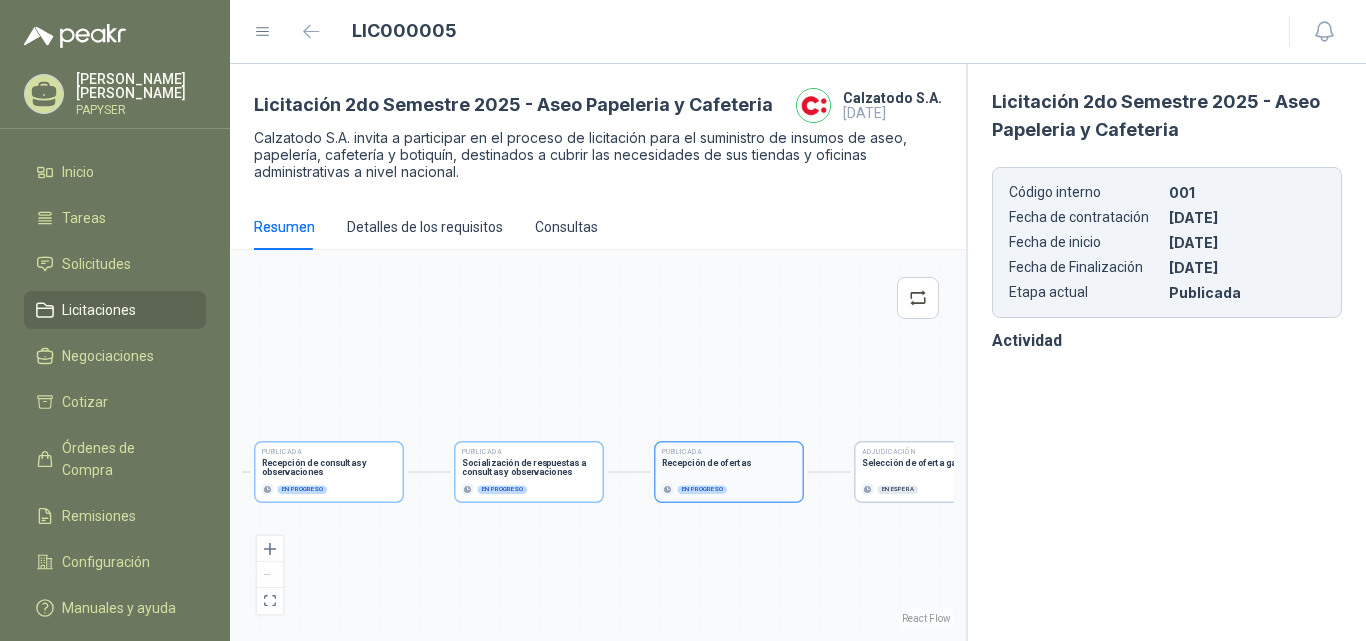 click on "Publicada Recepción de ofertas En progreso" at bounding box center (729, 471) 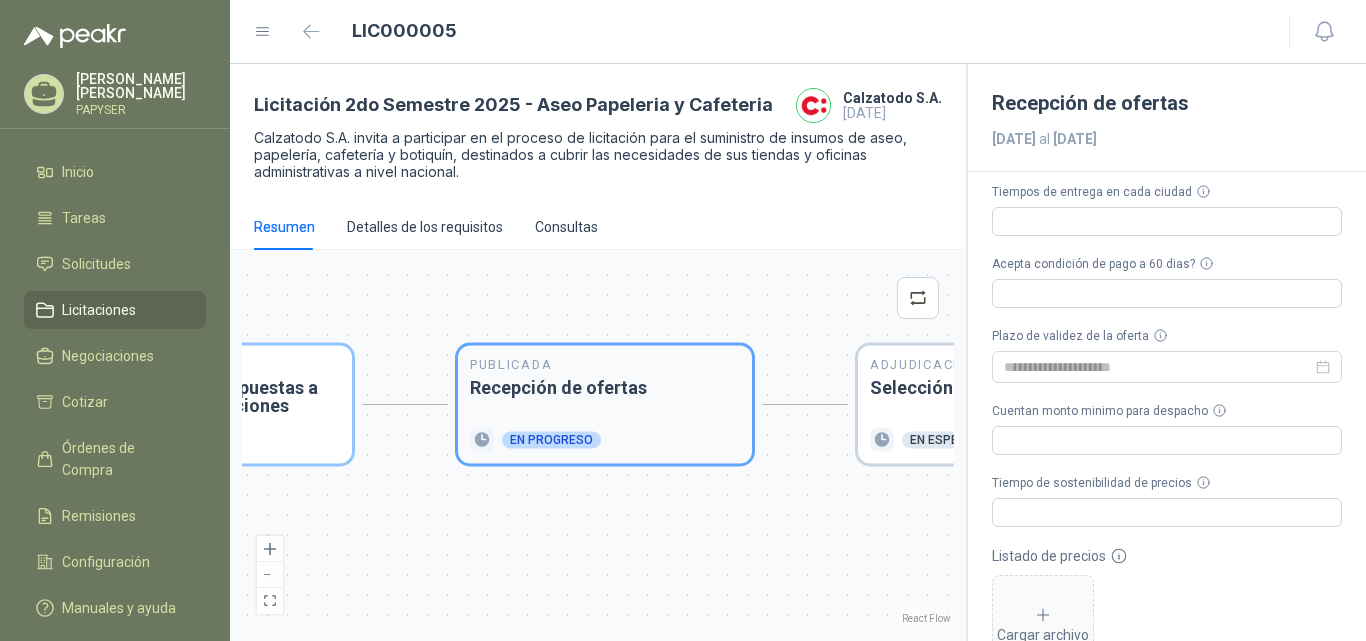 type 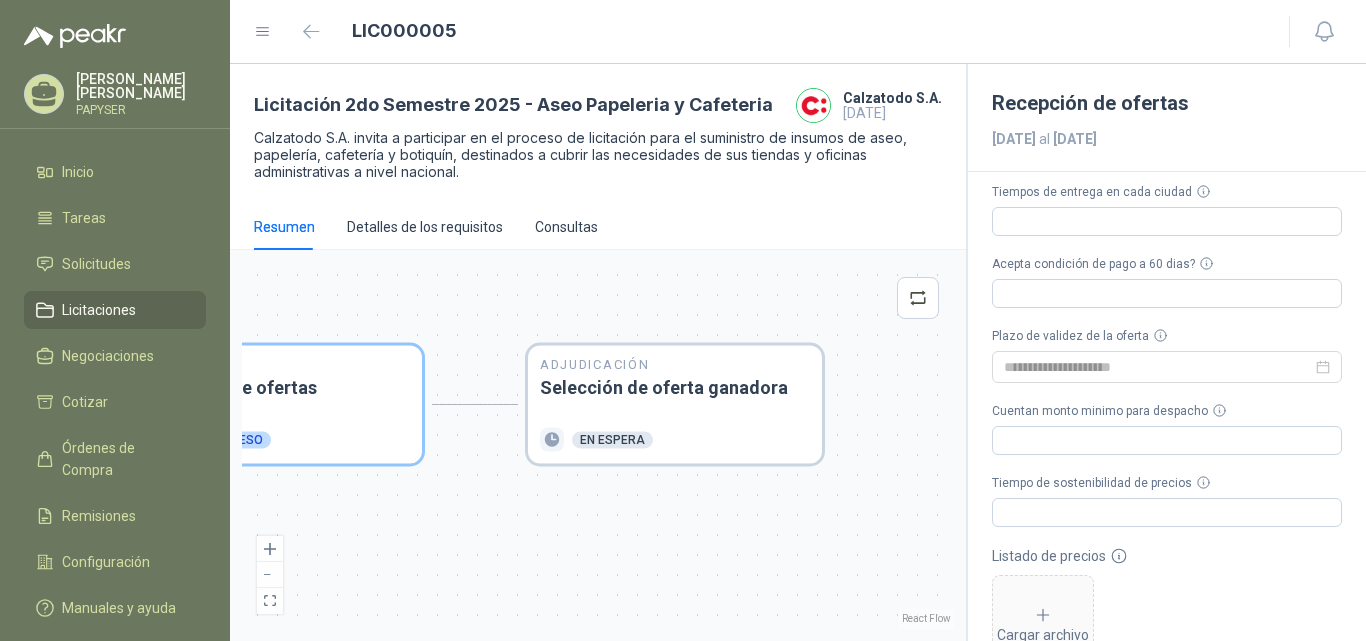 drag, startPoint x: 824, startPoint y: 480, endPoint x: 494, endPoint y: 480, distance: 330 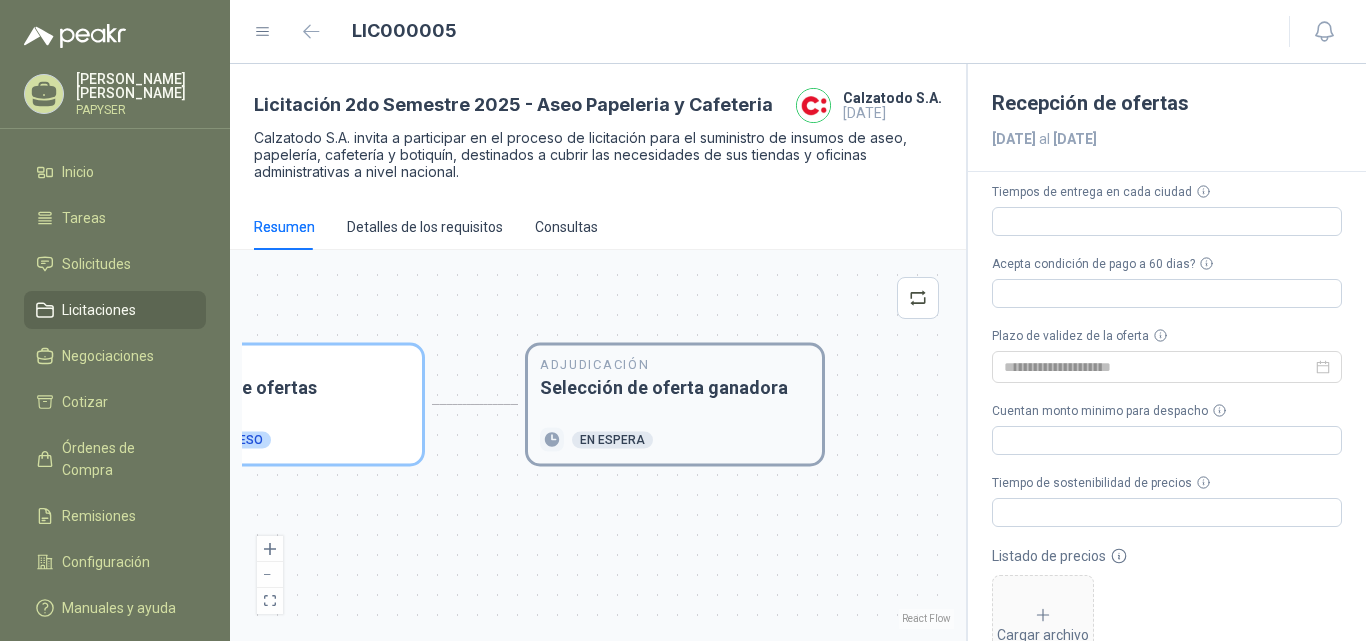 drag, startPoint x: 359, startPoint y: 438, endPoint x: 615, endPoint y: 415, distance: 257.03113 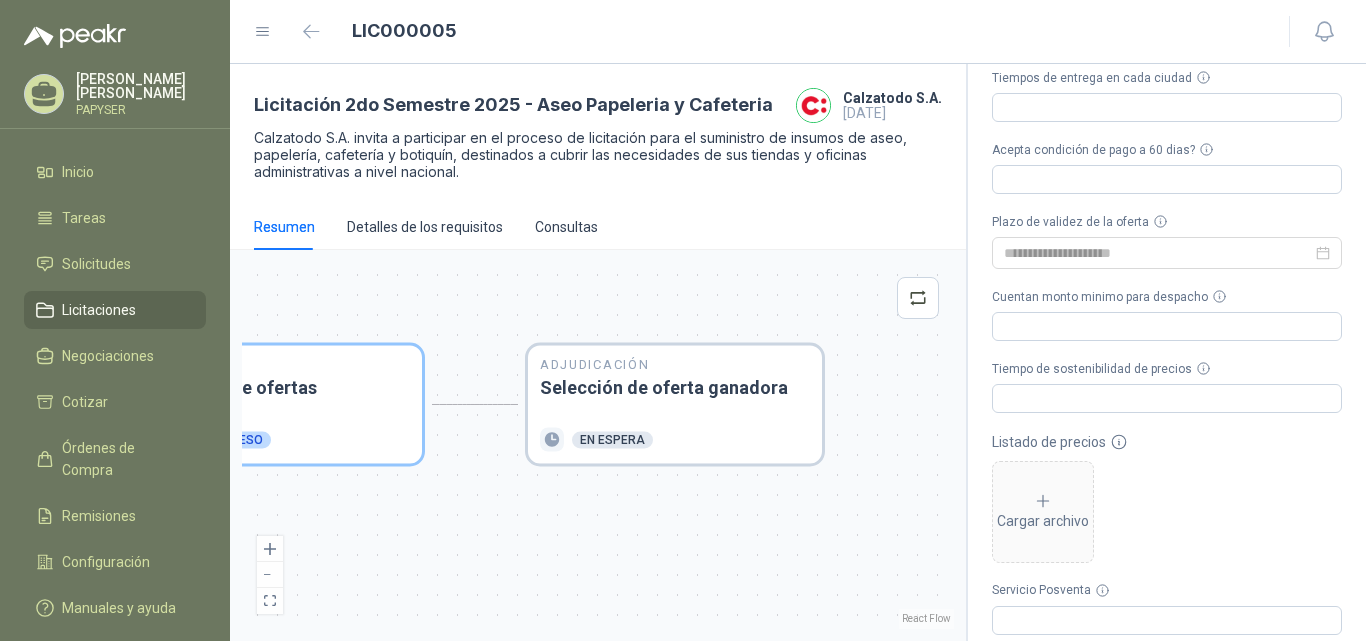 scroll, scrollTop: 0, scrollLeft: 0, axis: both 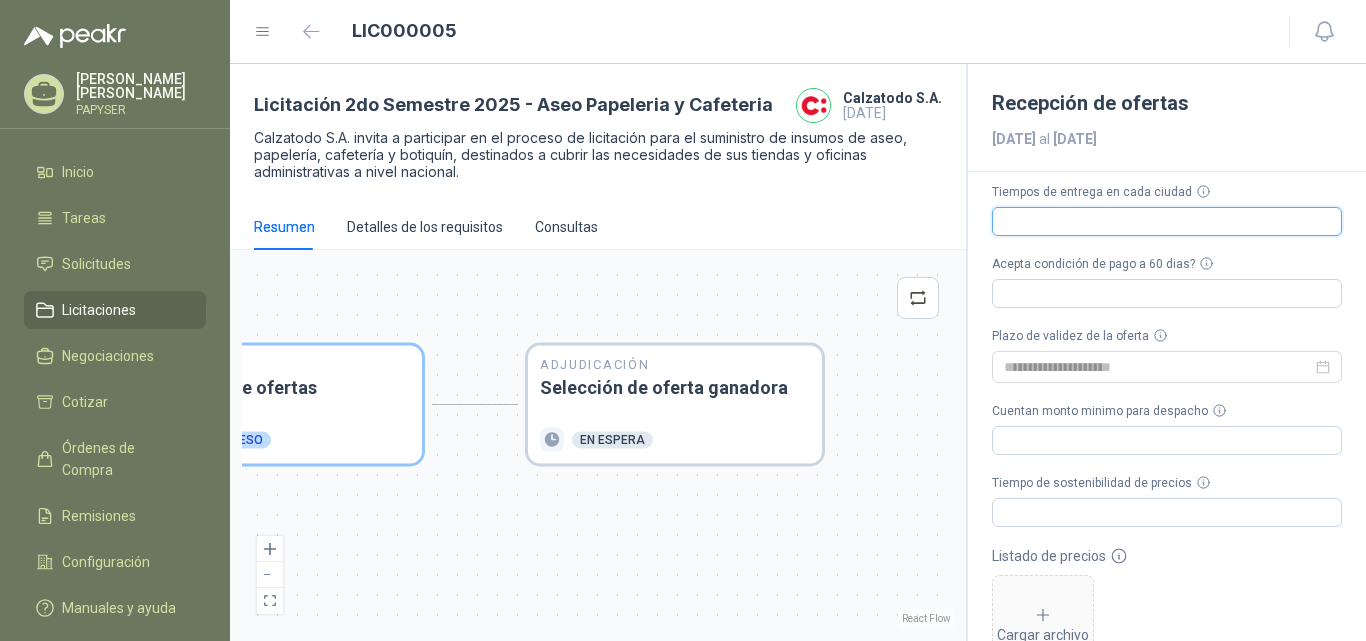 click on "Tiempos de entrega en cada ciudad" at bounding box center [1167, 221] 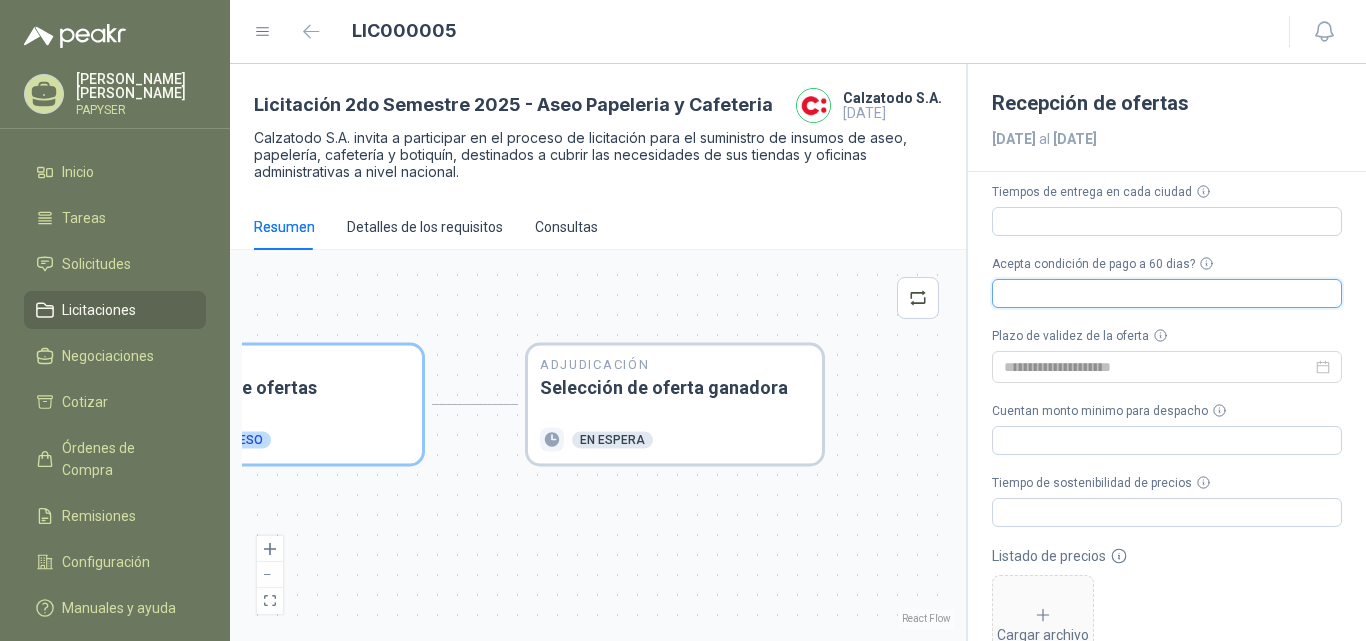 click on "Acepta condición de pago a 60 dias?" at bounding box center [1167, 293] 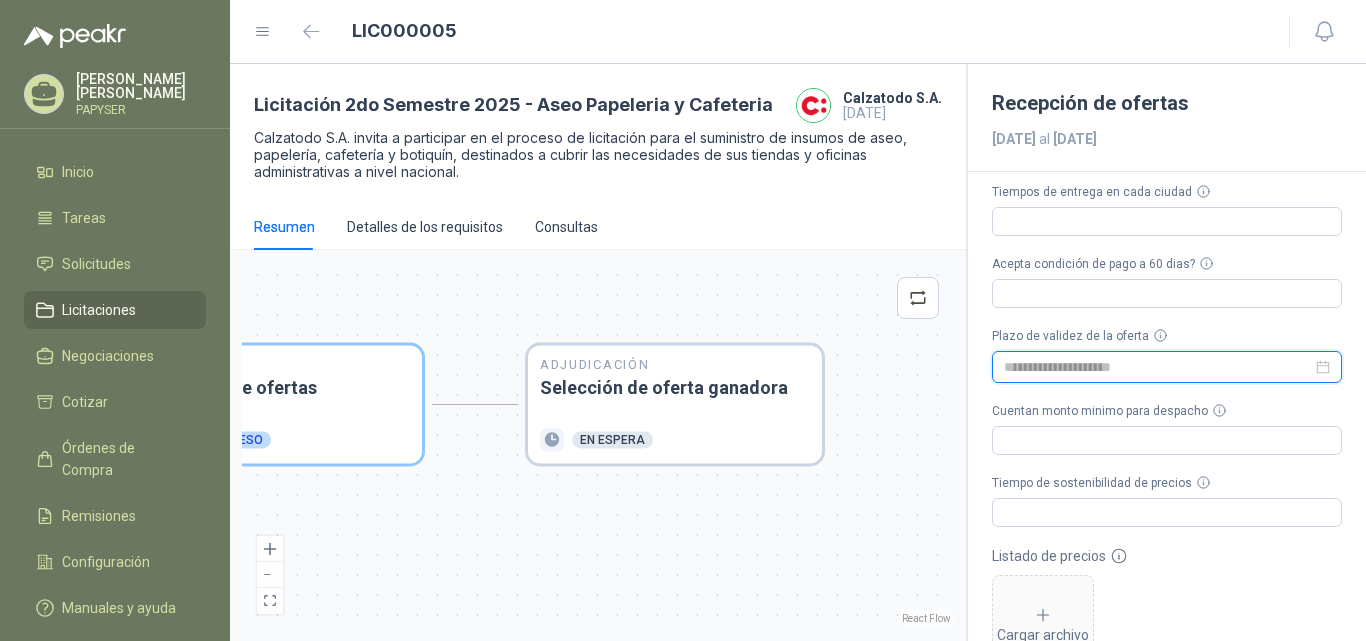 click at bounding box center [1158, 367] 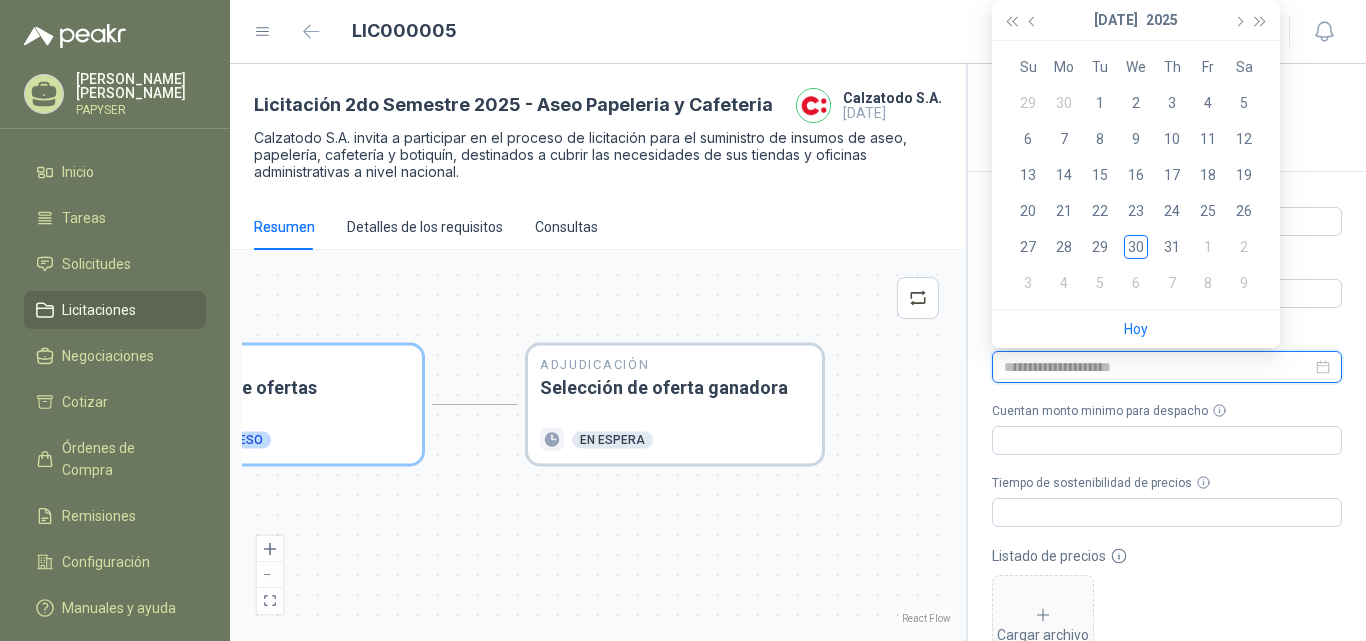 click at bounding box center [1158, 367] 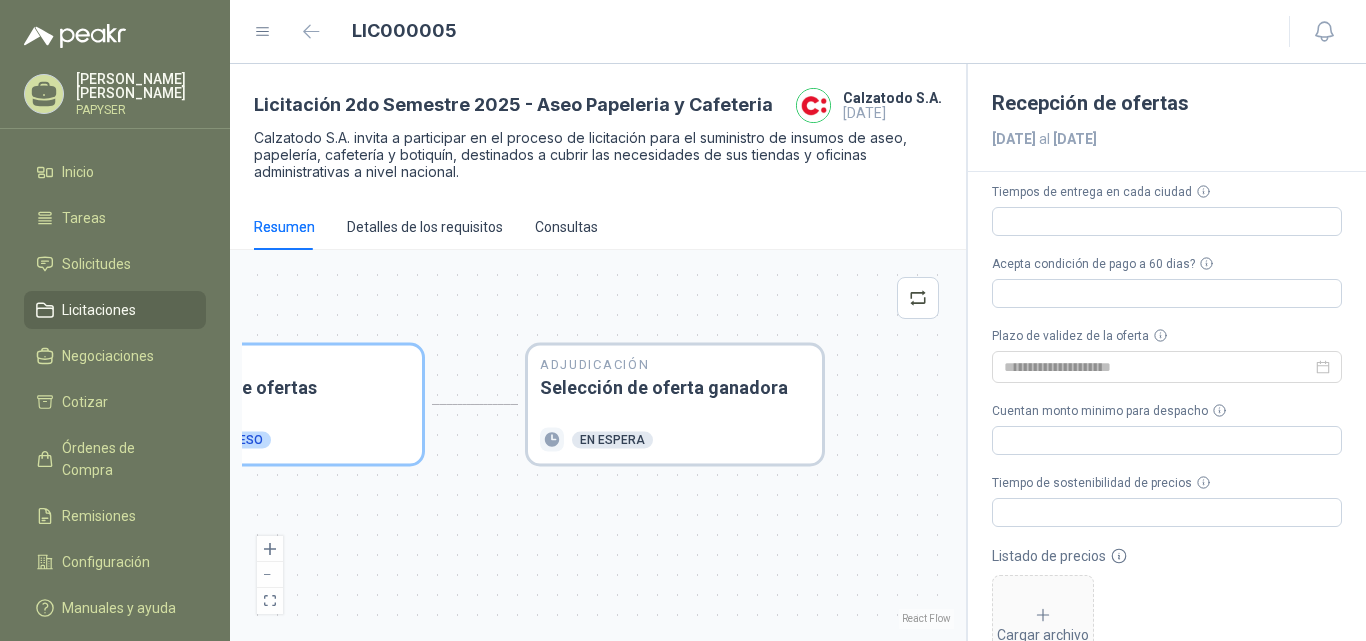 click on "Tiempos de entrega en cada ciudad   Acepta condición de pago a 60 dias?   Plazo de validez de la oferta   Cuentan monto minimo para despacho   Tiempo de sostenibilidad de precios   Listado de precios   Cargar archivo Servicio Posventa   Ajuste de precios   Sostenibilidad   Cargar archivo Políticas de calidad y devolución de productos.   Cargar archivo Referencias de clientes actuales   Cargar archivo Guardar" at bounding box center [1167, 767] 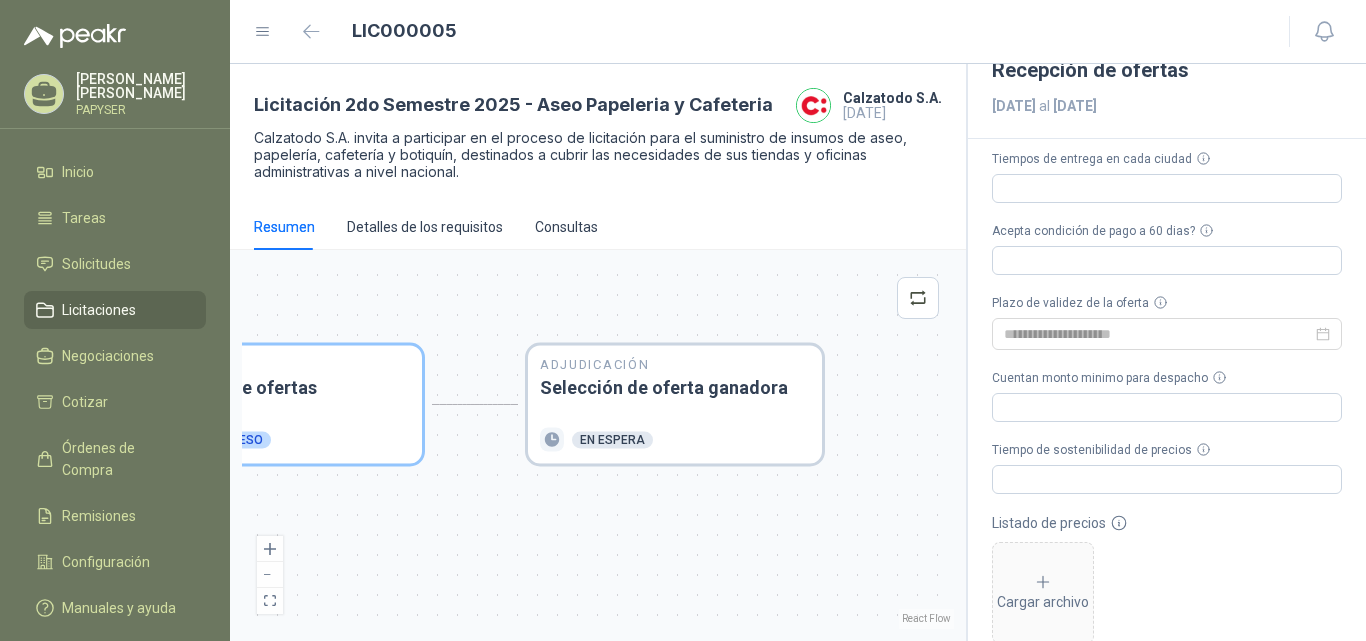scroll, scrollTop: 0, scrollLeft: 0, axis: both 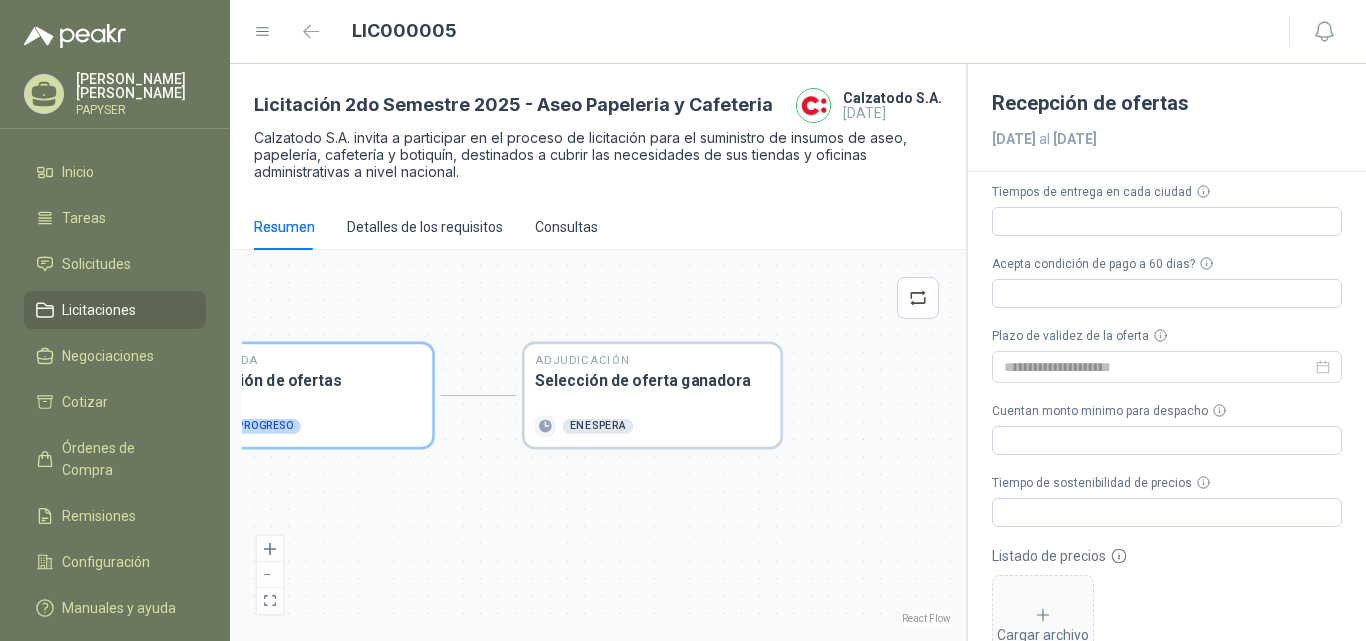 drag, startPoint x: 1187, startPoint y: 135, endPoint x: 1087, endPoint y: 134, distance: 100.005 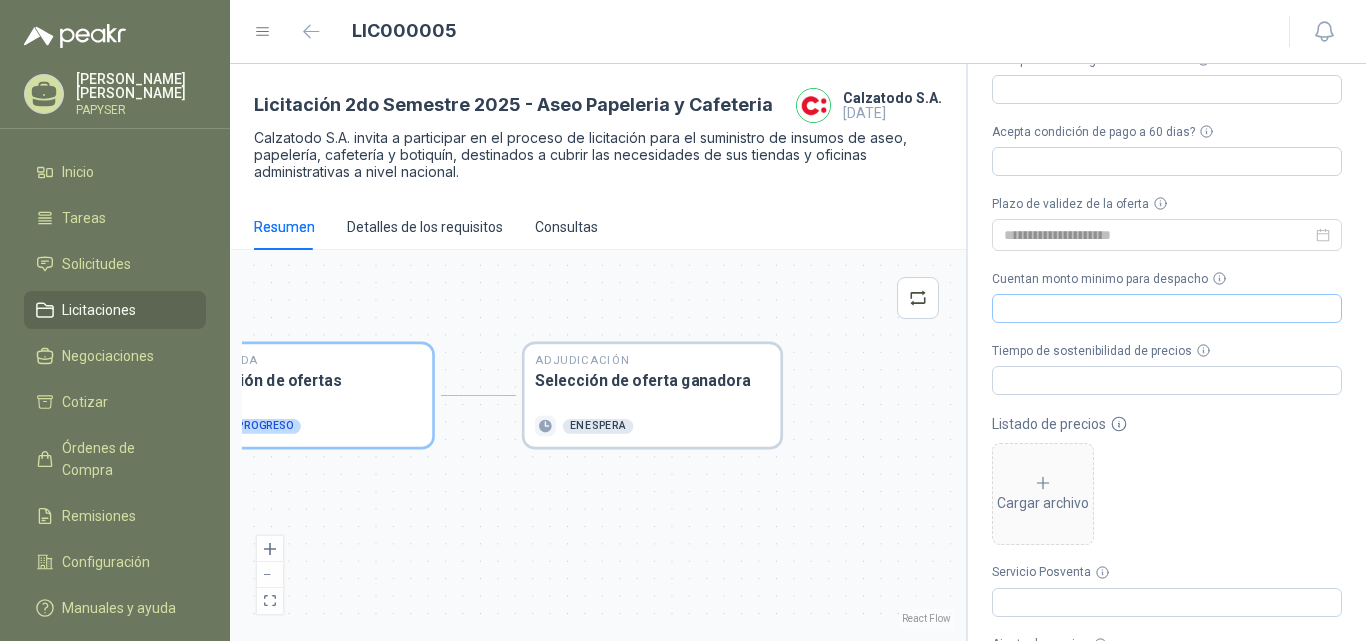 scroll, scrollTop: 0, scrollLeft: 0, axis: both 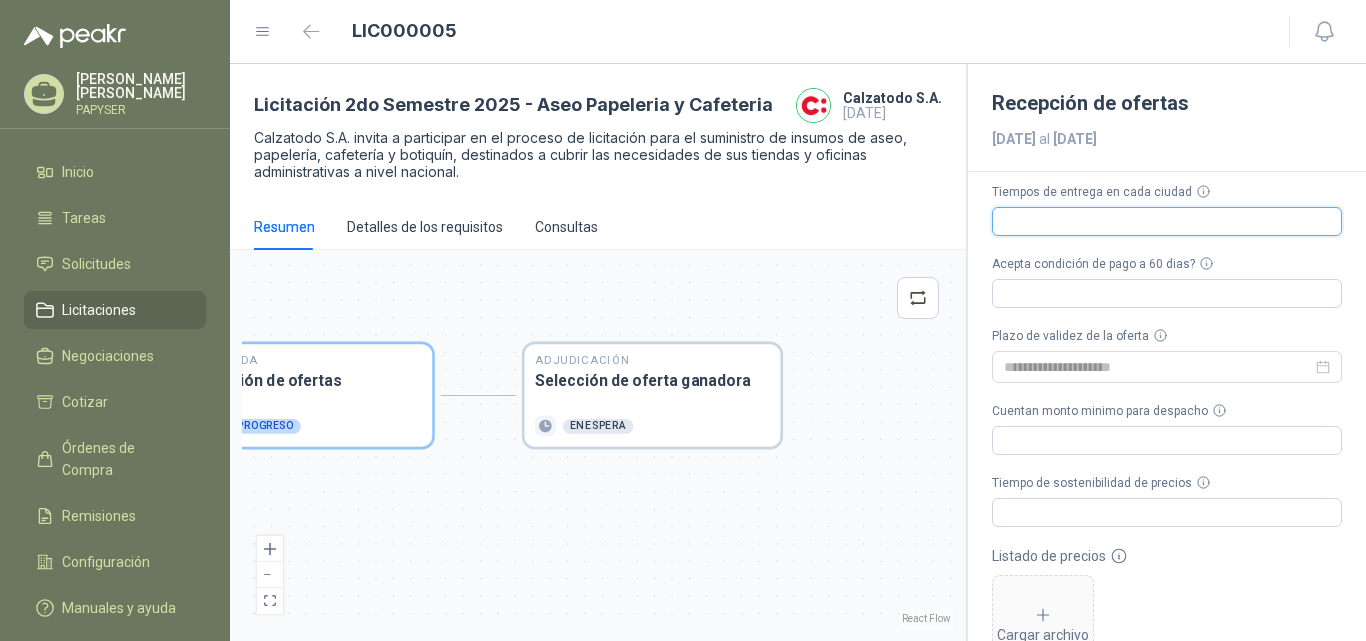 click on "Tiempos de entrega en cada ciudad" at bounding box center [1167, 221] 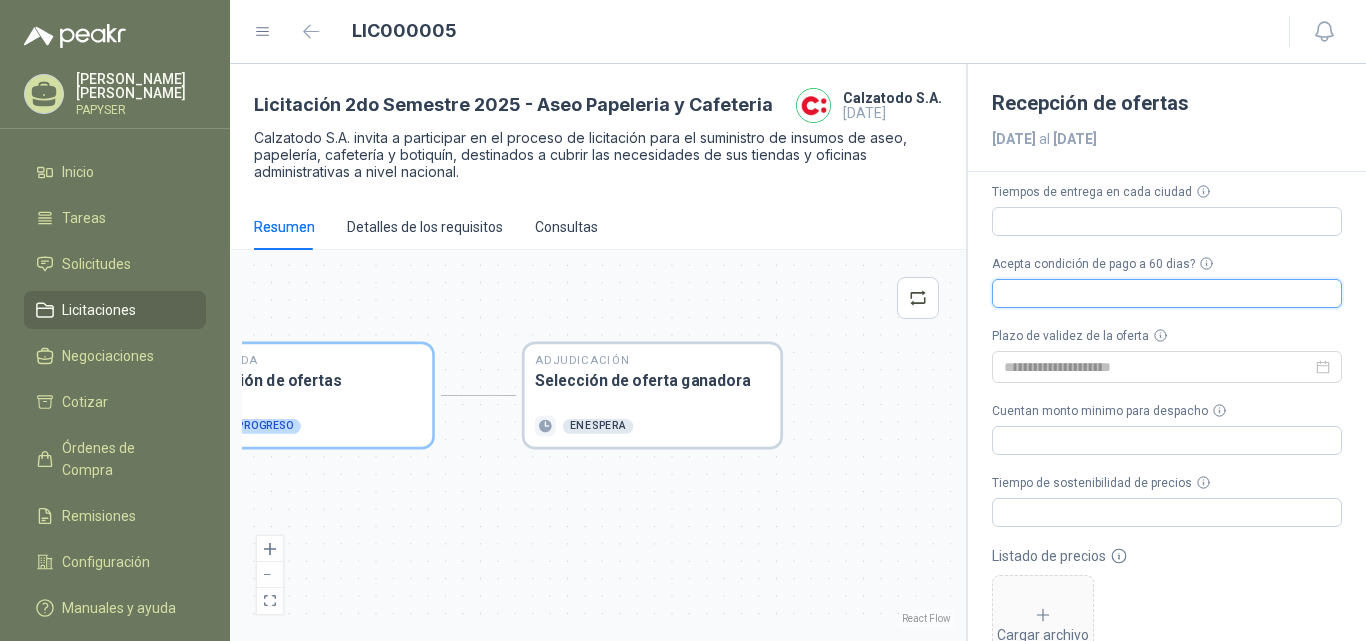 click on "Acepta condición de pago a 60 dias?" at bounding box center [1167, 293] 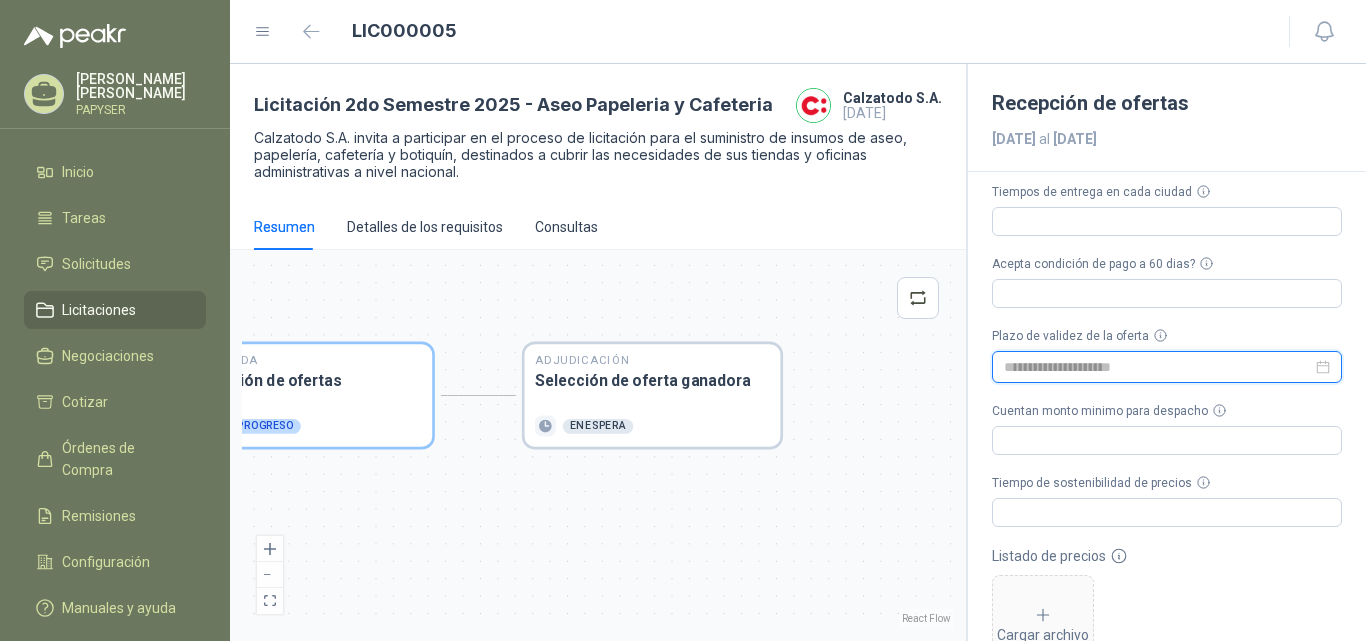 click at bounding box center [1158, 367] 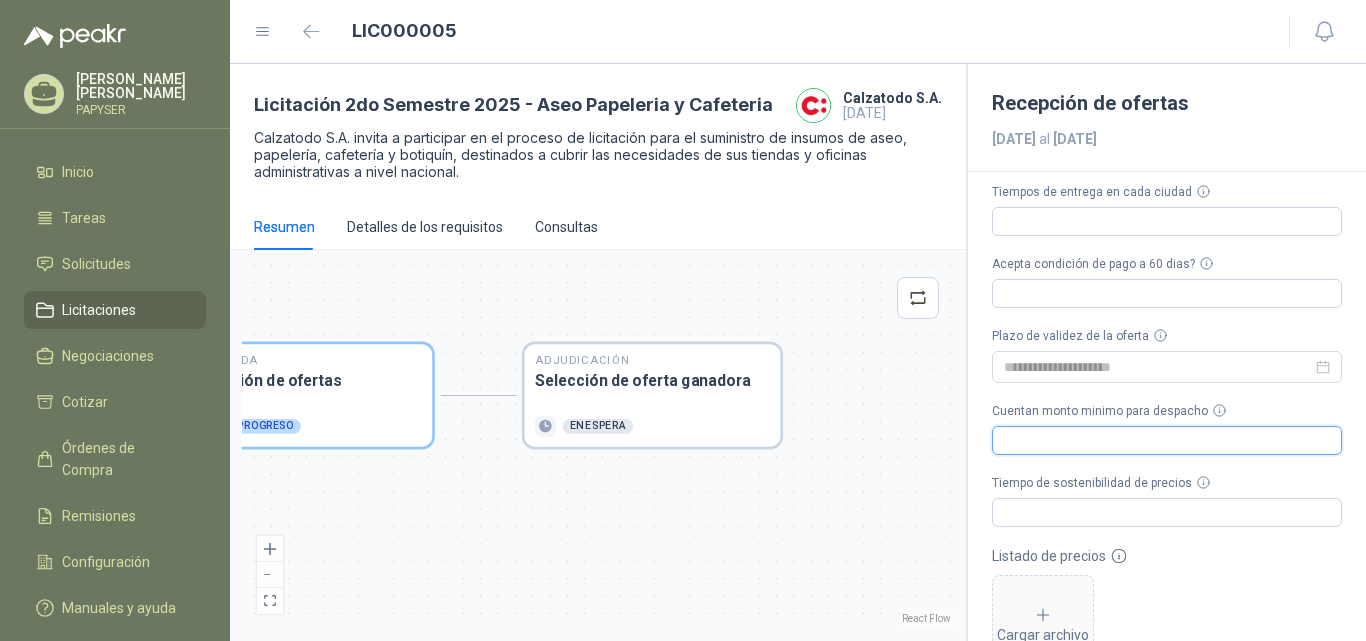 click on "Cuentan monto minimo para despacho" at bounding box center (1167, 440) 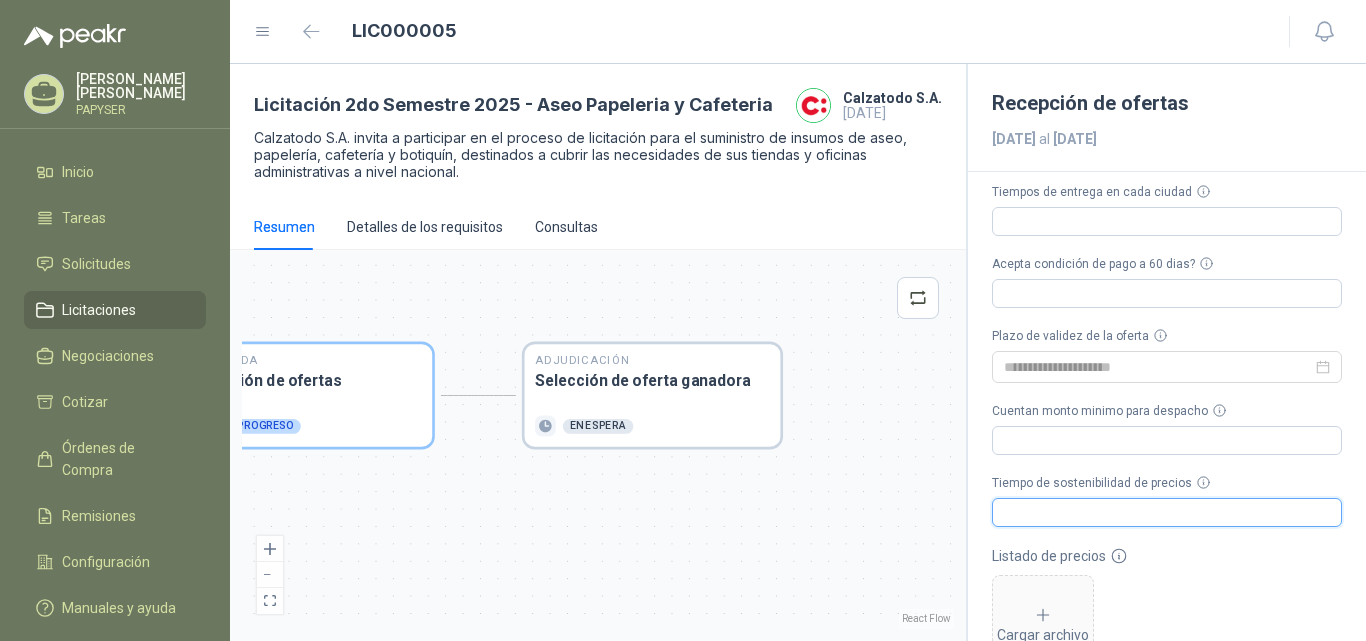 click on "Tiempo de sostenibilidad de precios" at bounding box center (1167, 512) 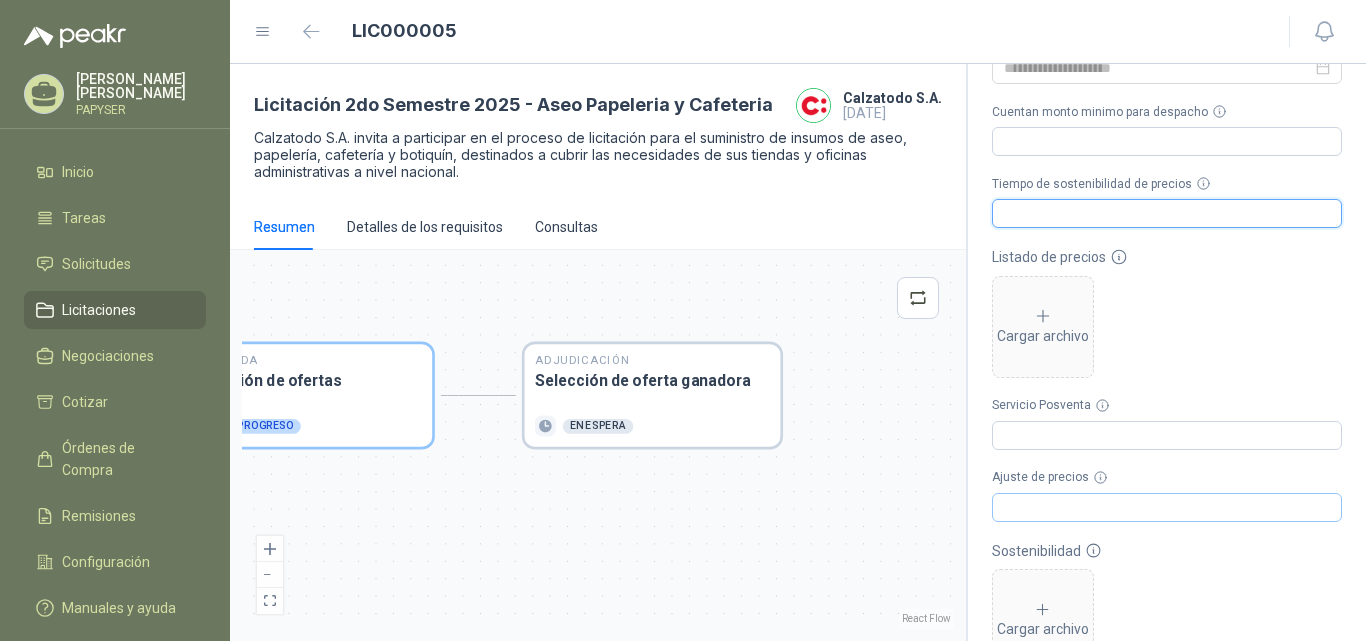 scroll, scrollTop: 300, scrollLeft: 0, axis: vertical 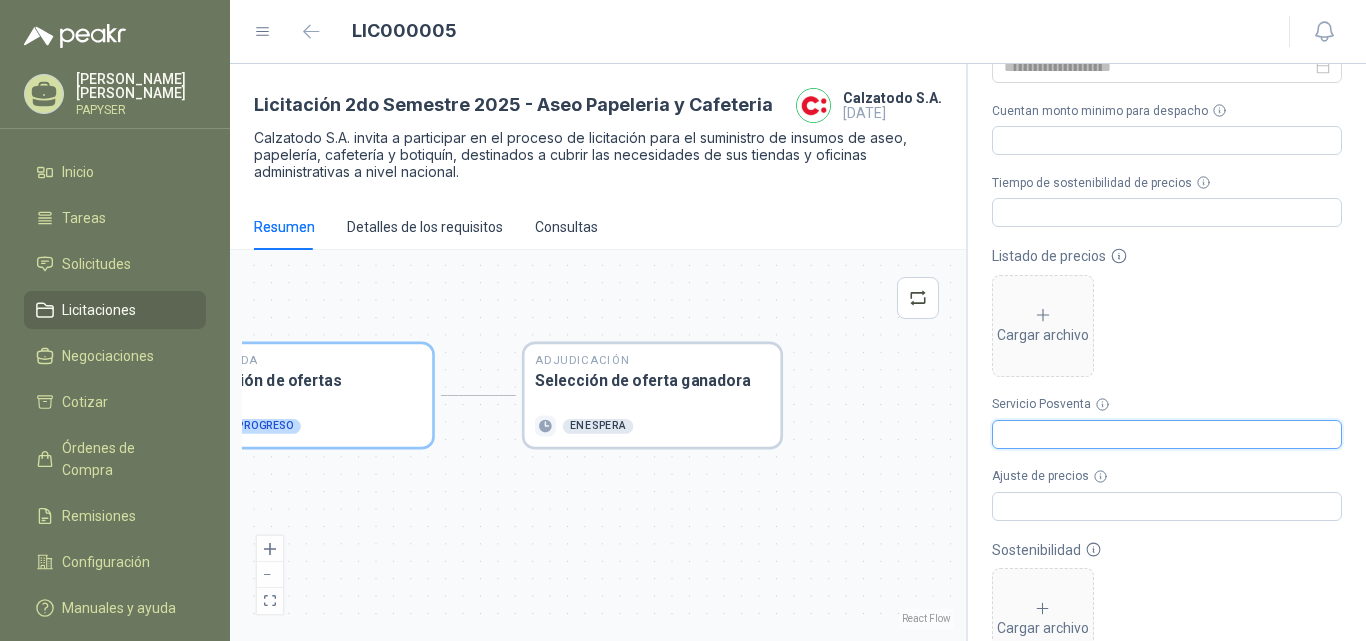 click on "Servicio Posventa" at bounding box center [1167, 434] 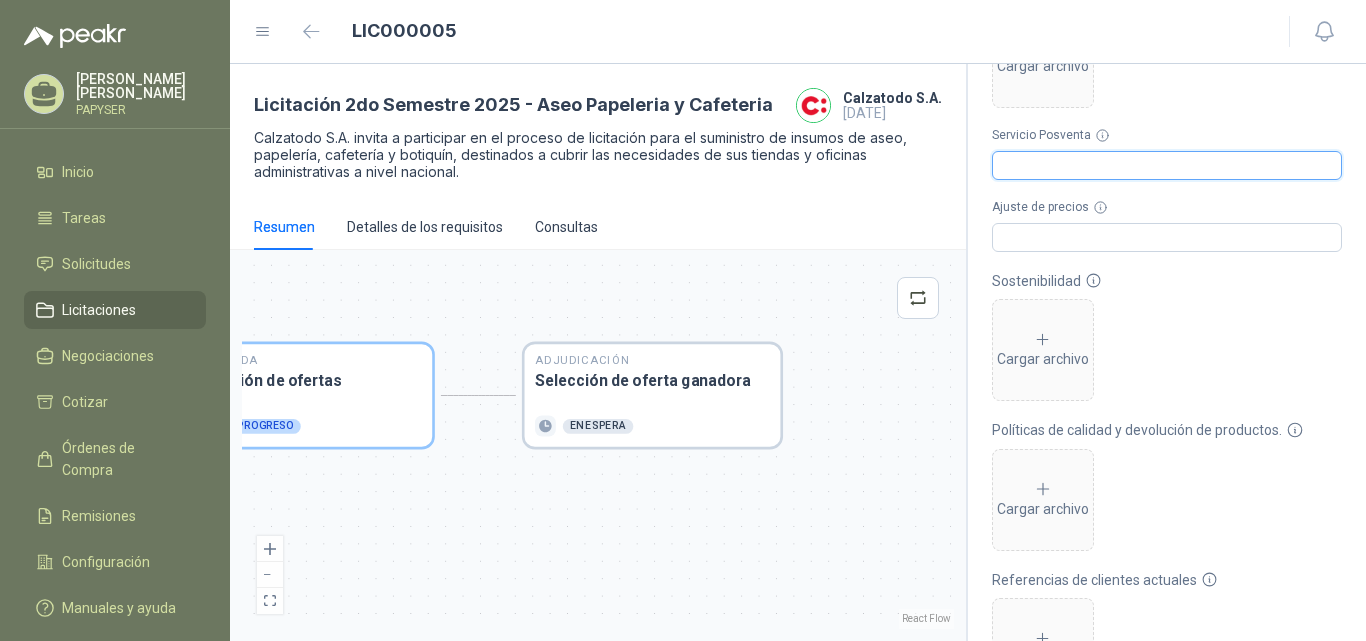 scroll, scrollTop: 700, scrollLeft: 0, axis: vertical 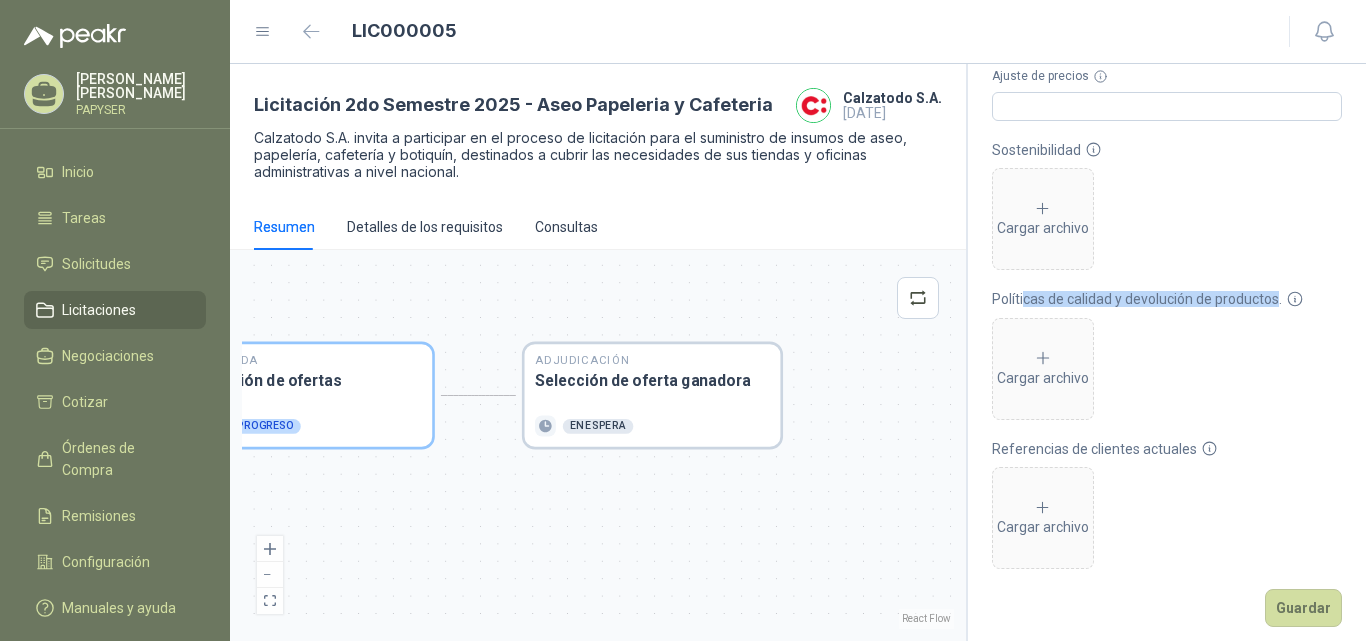 drag, startPoint x: 1027, startPoint y: 299, endPoint x: 1279, endPoint y: 299, distance: 252 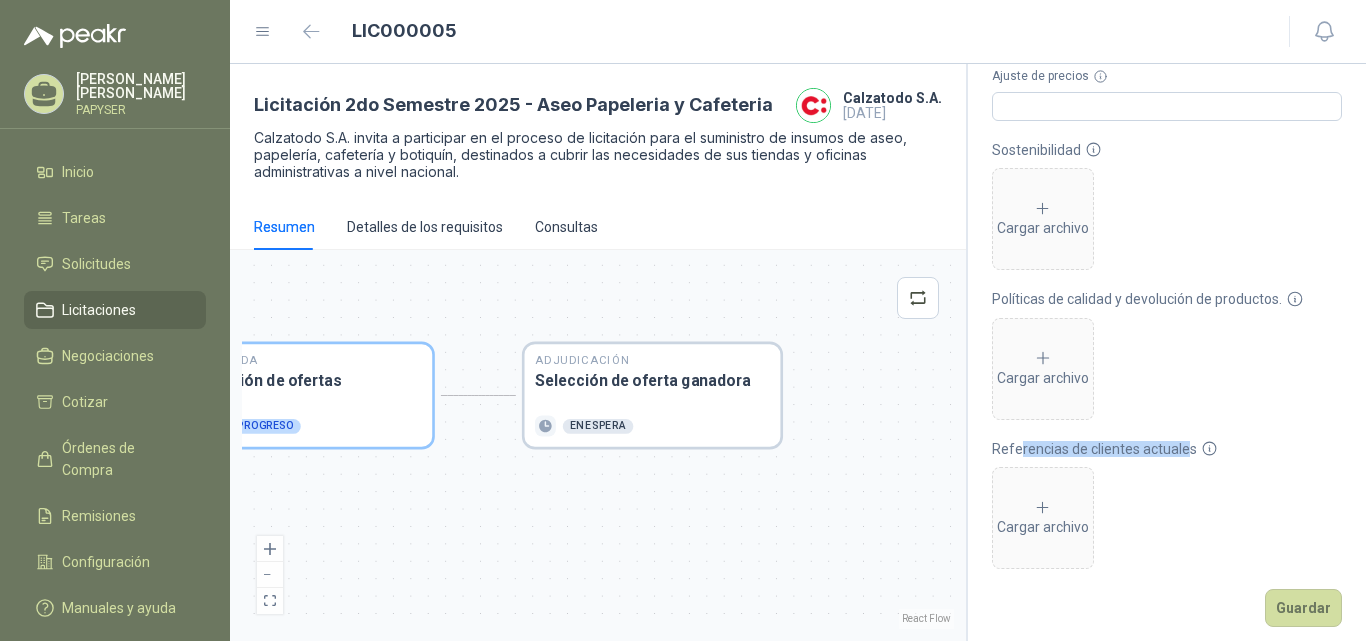 drag, startPoint x: 1017, startPoint y: 443, endPoint x: 1182, endPoint y: 435, distance: 165.19383 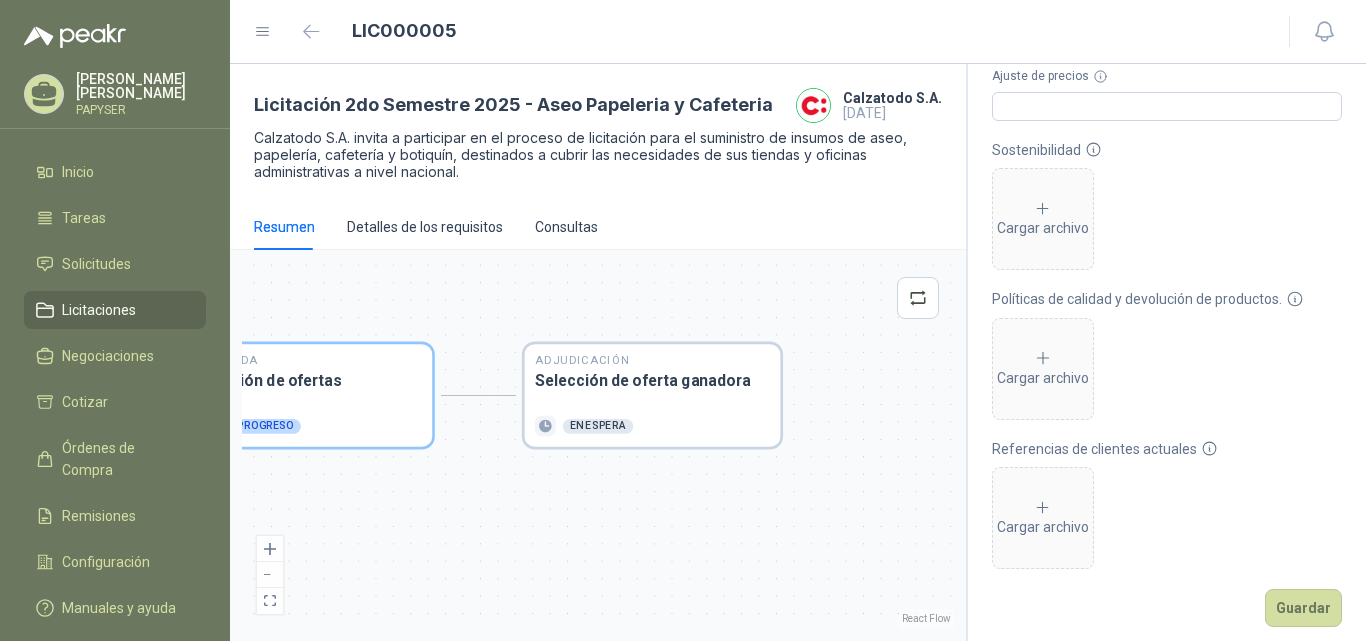 click on "Cargar archivo" at bounding box center (1167, 513) 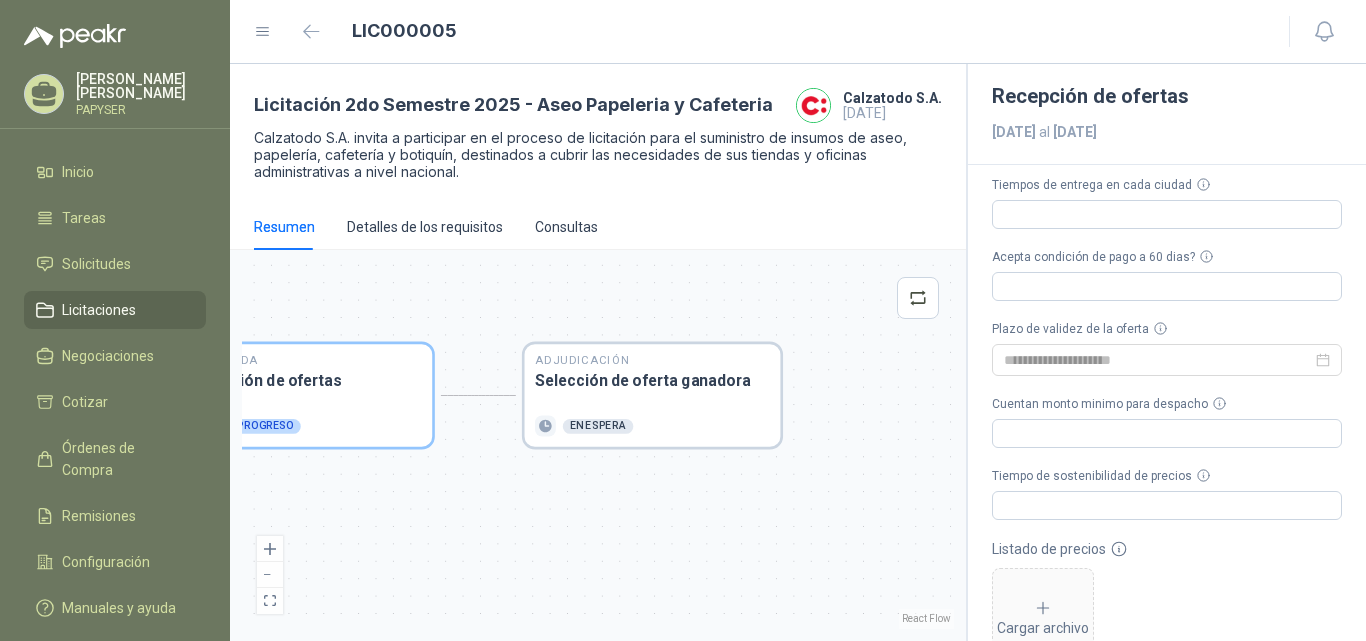 scroll, scrollTop: 0, scrollLeft: 0, axis: both 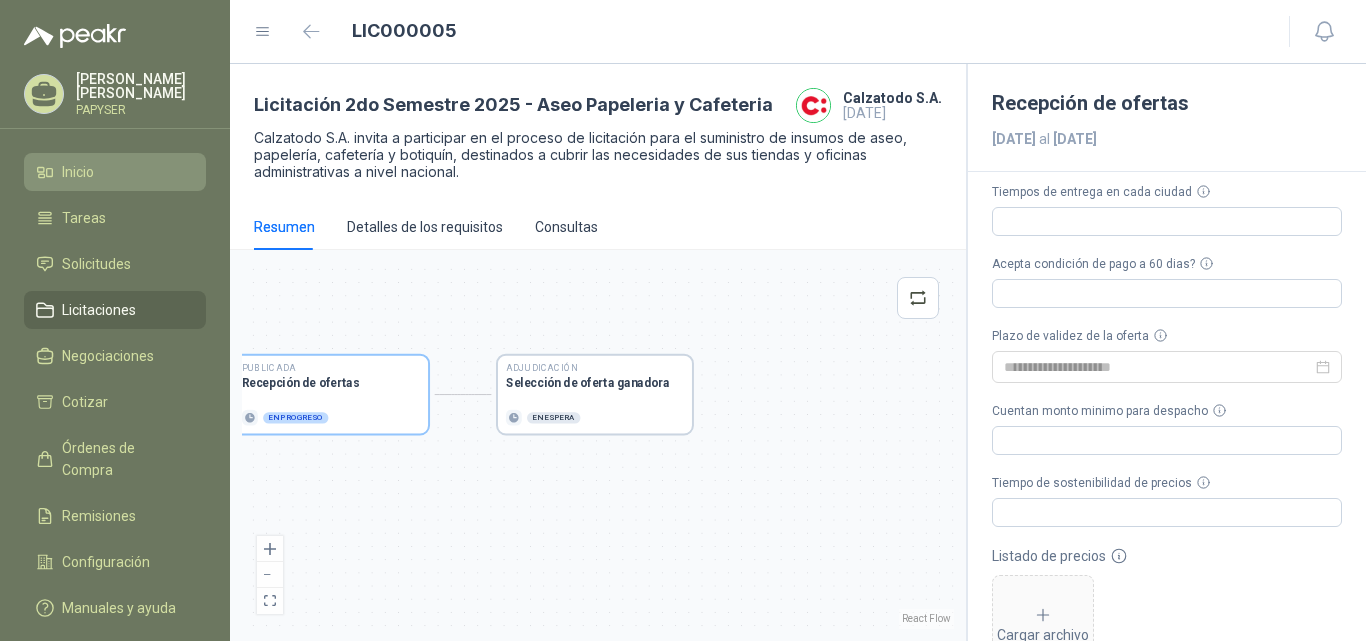click on "Inicio" at bounding box center (78, 172) 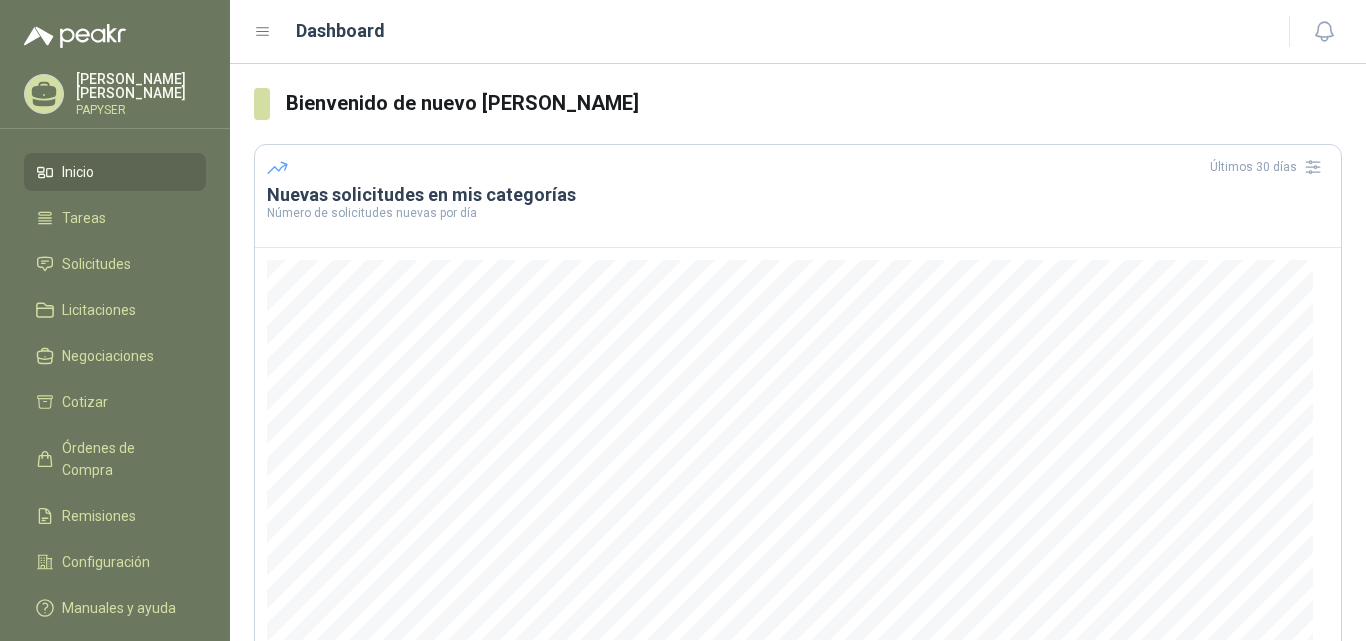 click on "Dashboard" at bounding box center (759, 31) 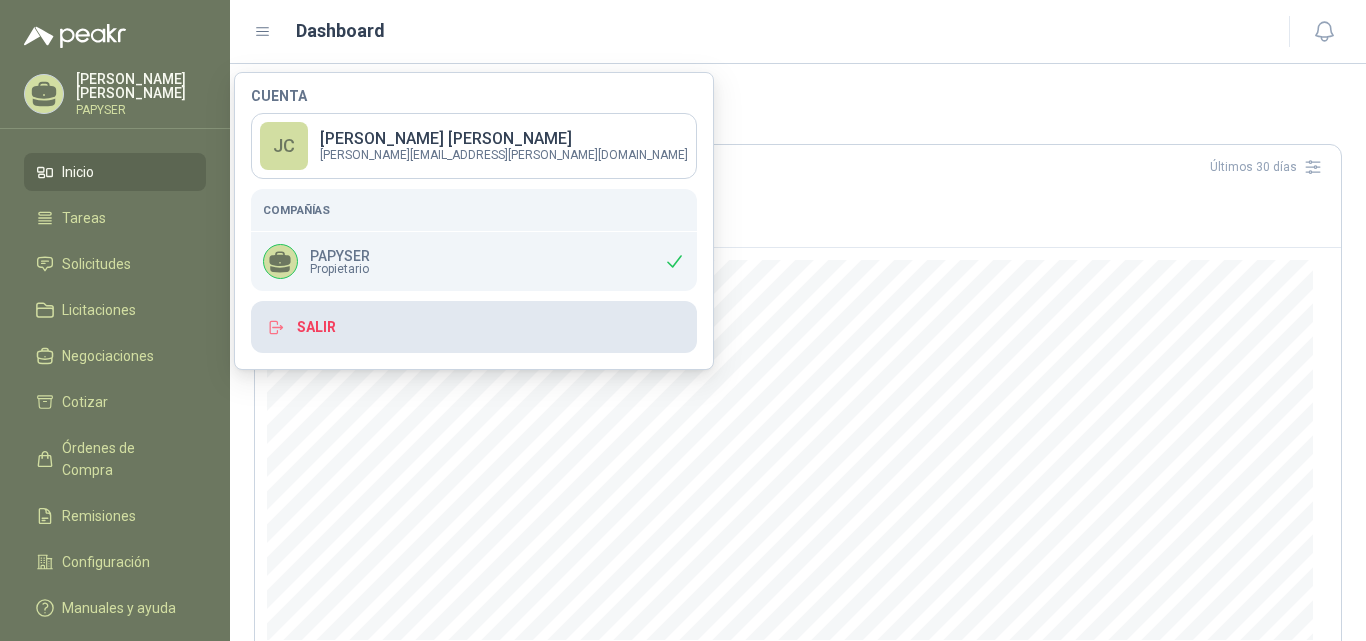 click on "Salir" at bounding box center (474, 327) 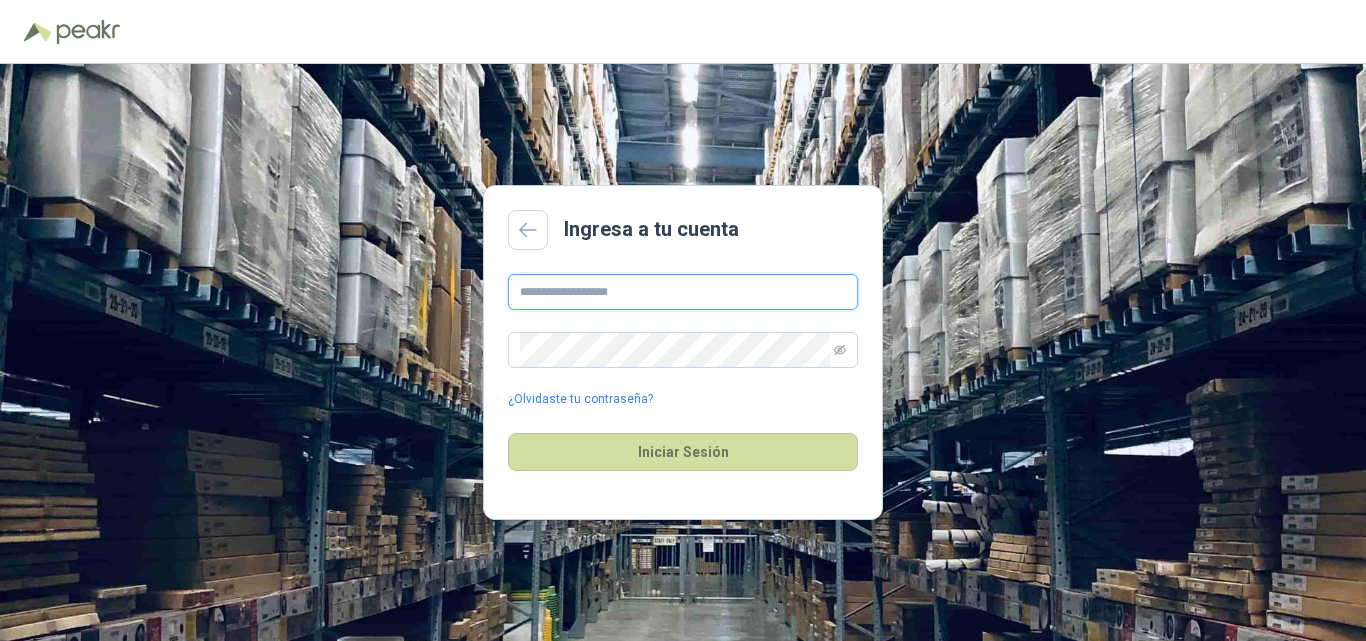 type on "**********" 